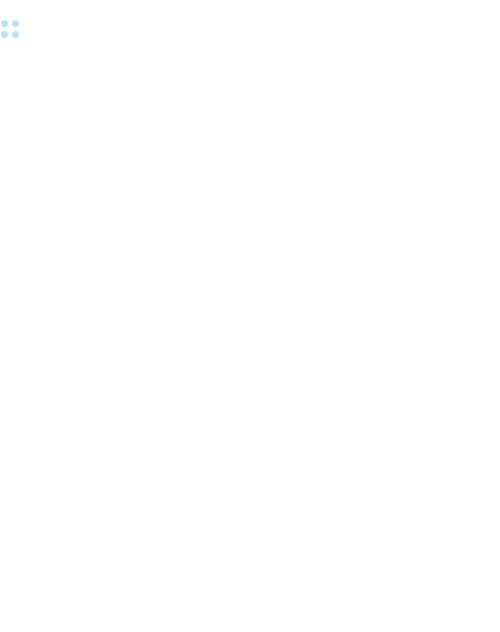 scroll, scrollTop: 0, scrollLeft: 0, axis: both 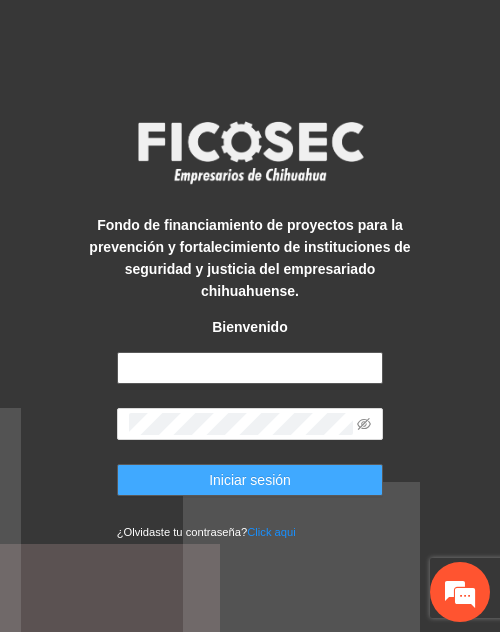 type on "**********" 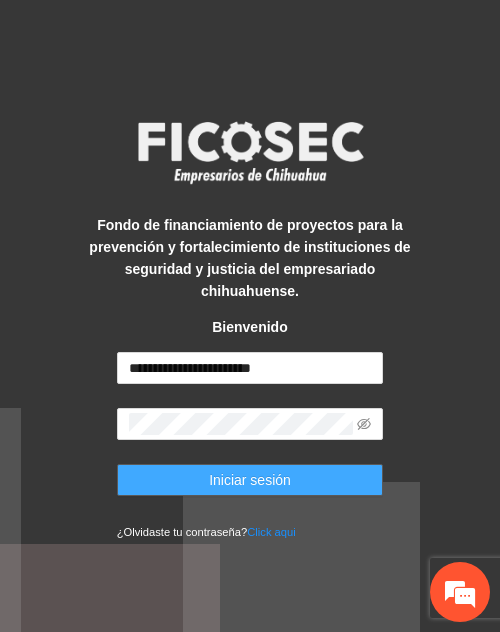 click on "Iniciar sesión" at bounding box center [250, 480] 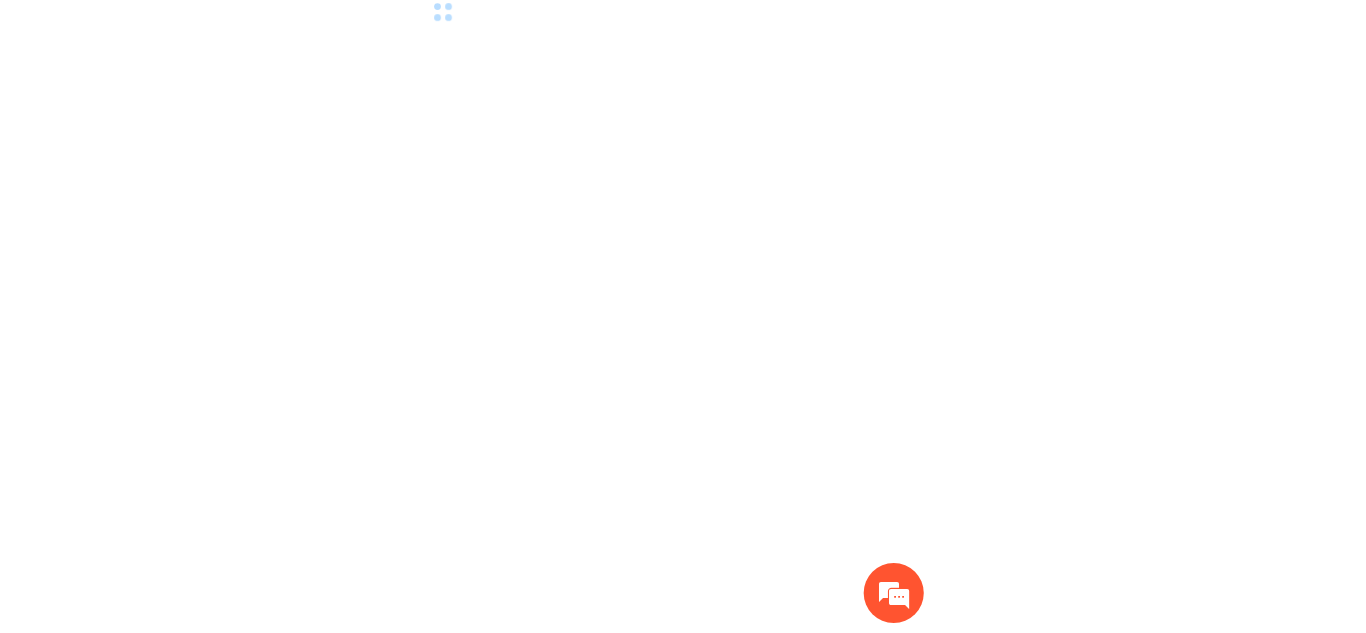 scroll, scrollTop: 0, scrollLeft: 0, axis: both 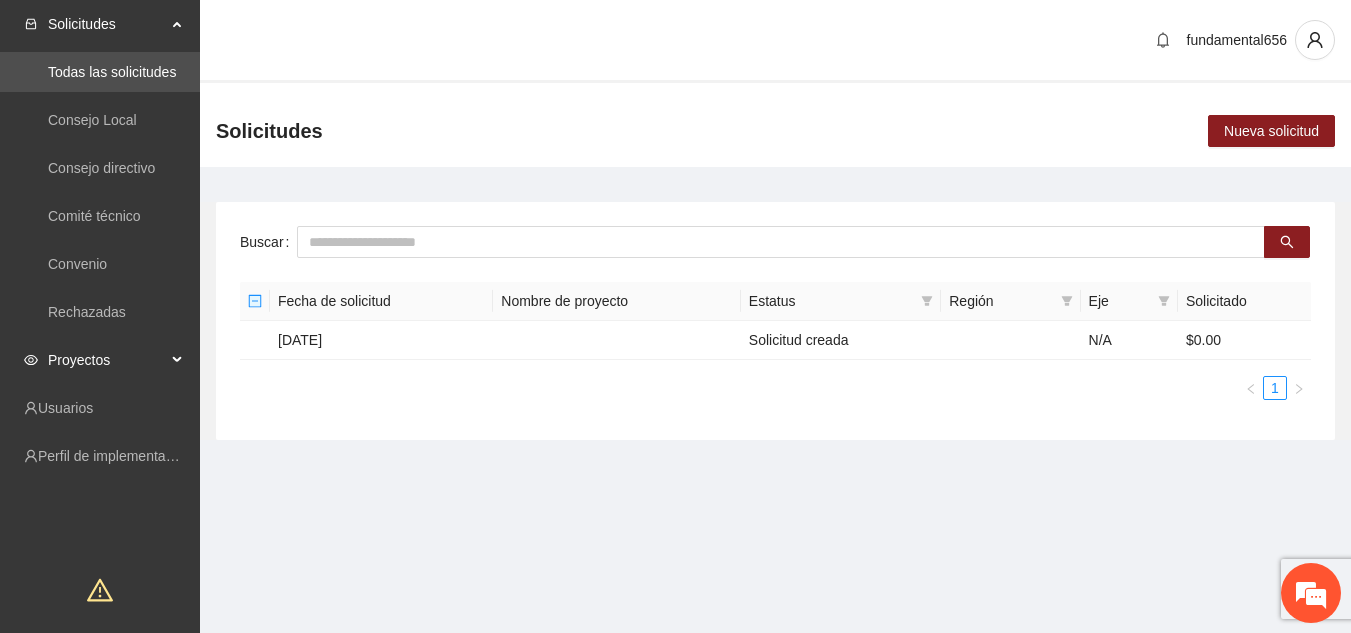 click on "Proyectos" at bounding box center (107, 360) 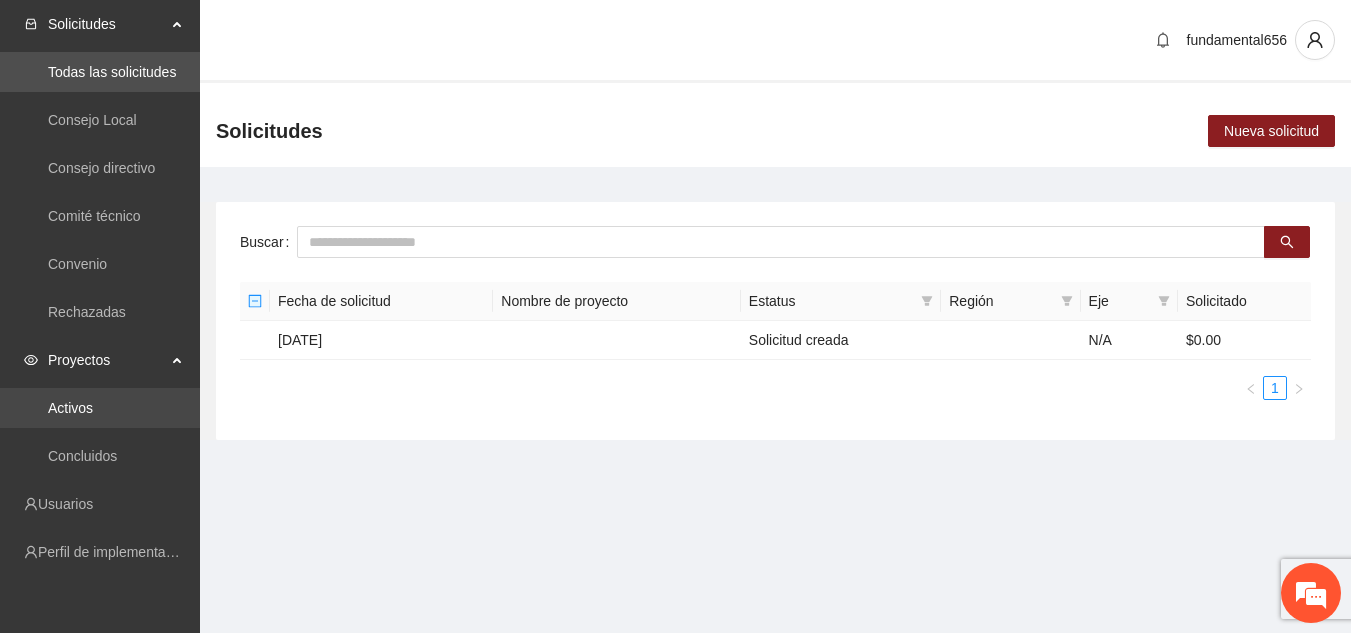 click on "Activos" at bounding box center [70, 408] 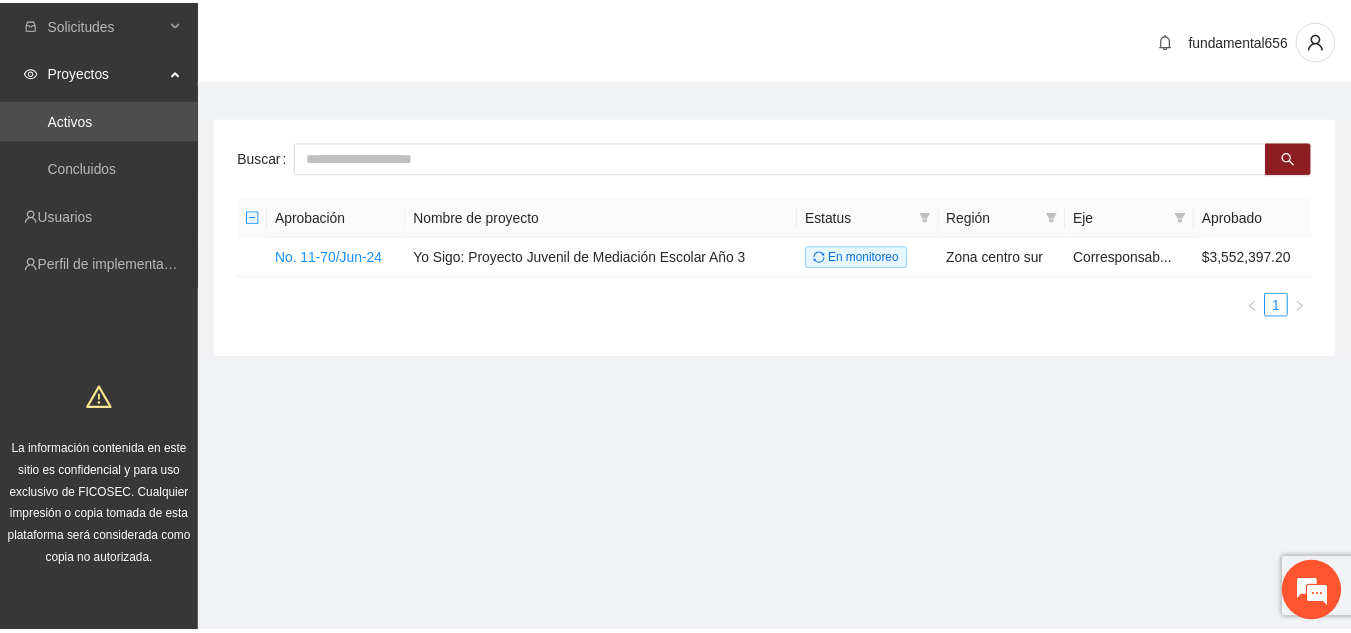 scroll, scrollTop: 0, scrollLeft: 0, axis: both 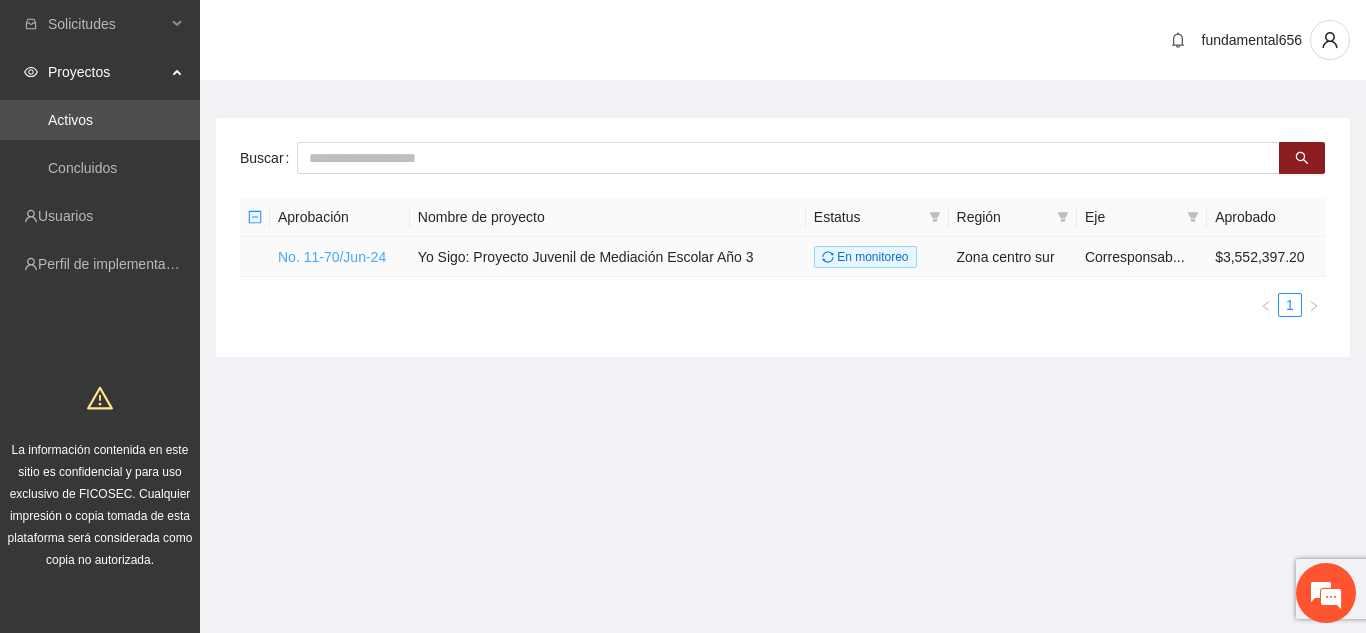 click on "No. 11-70/Jun-24" at bounding box center [332, 257] 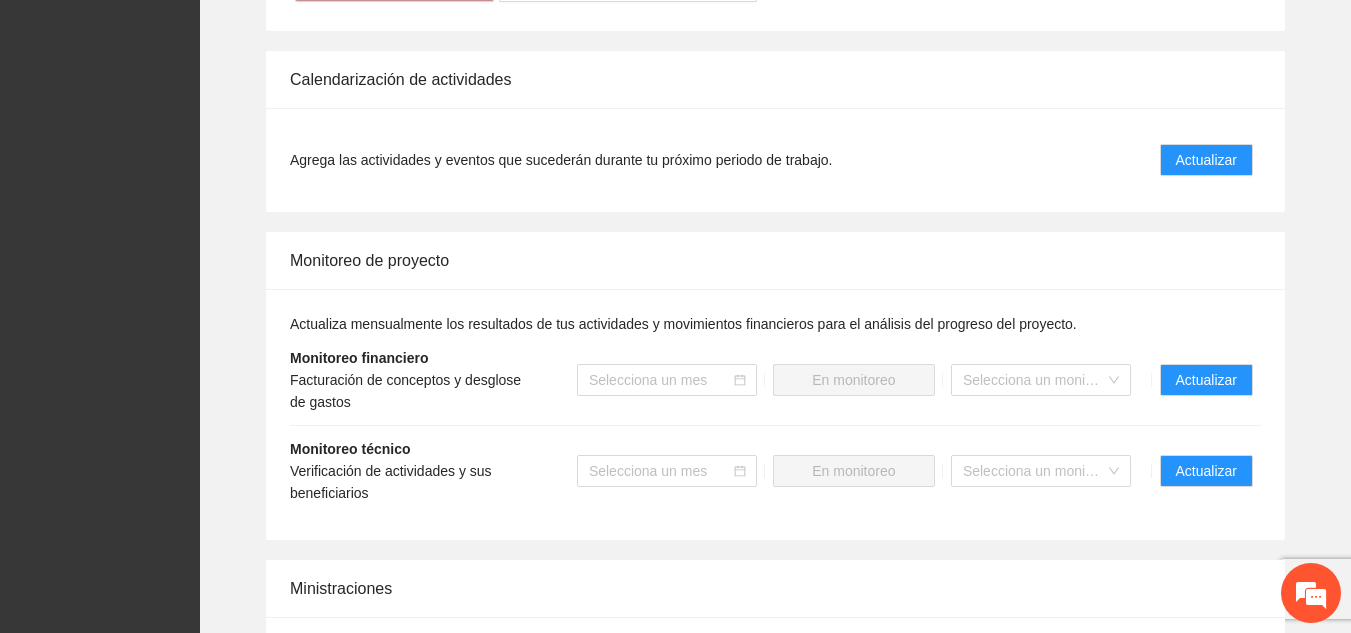 scroll, scrollTop: 1701, scrollLeft: 0, axis: vertical 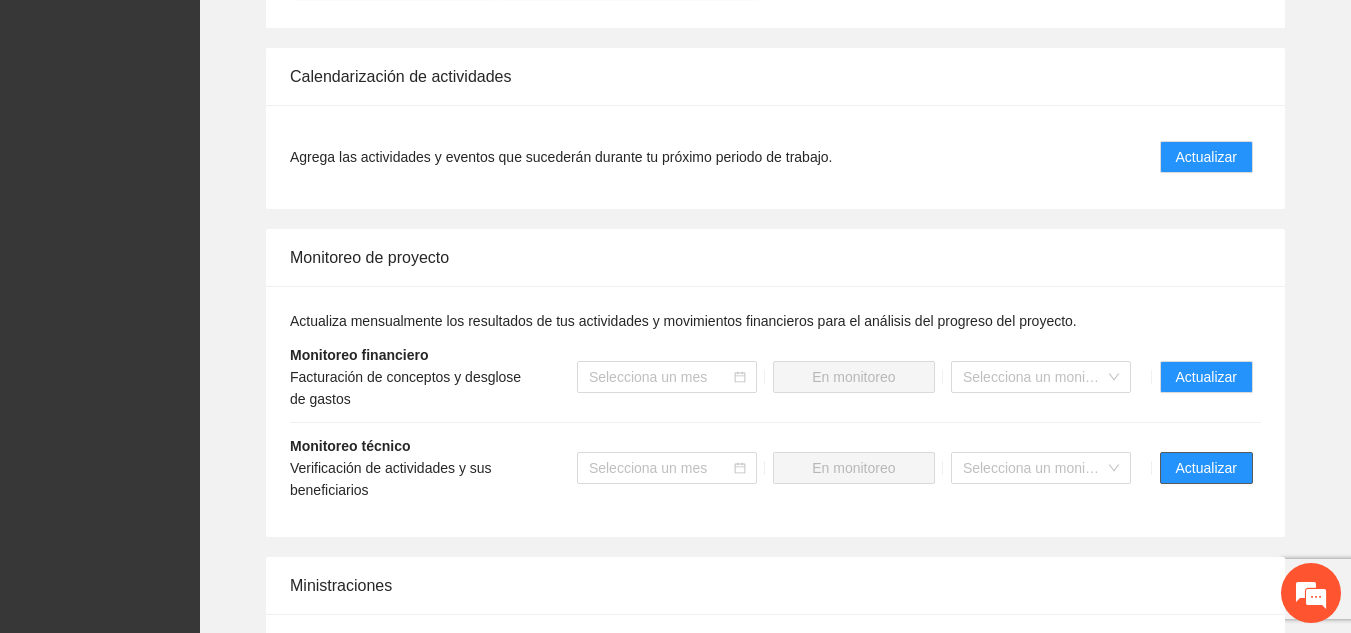 click on "Actualizar" at bounding box center (1206, 468) 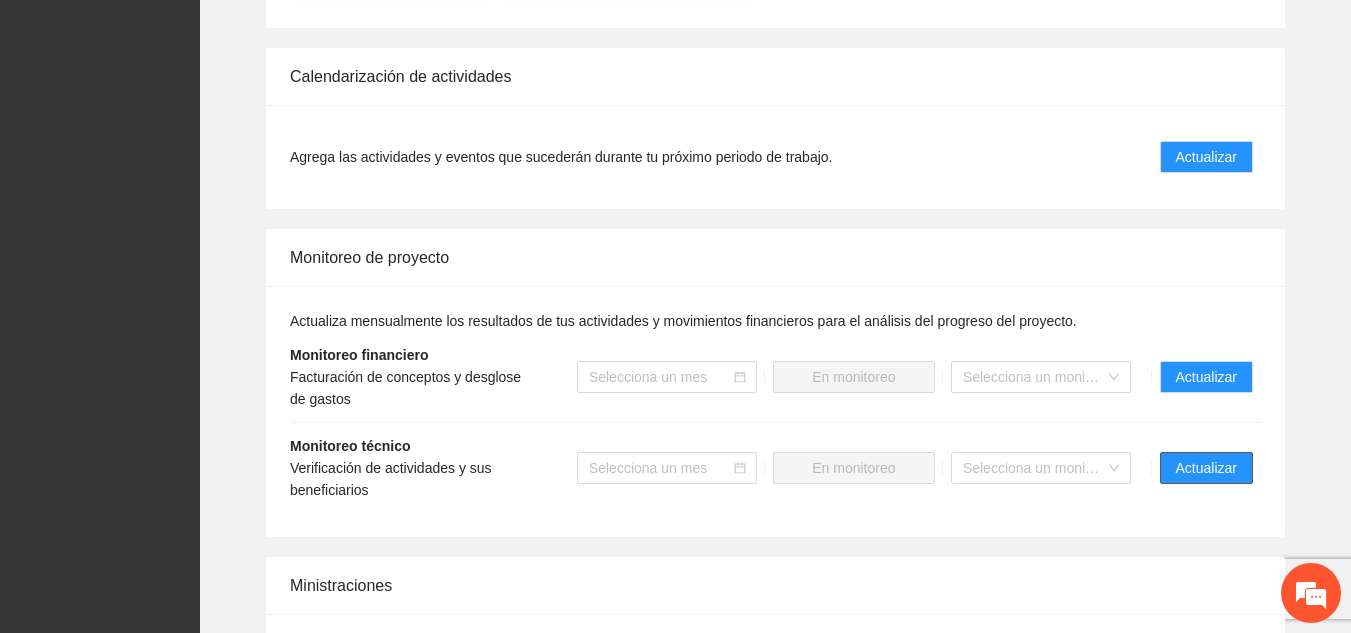 scroll, scrollTop: 0, scrollLeft: 0, axis: both 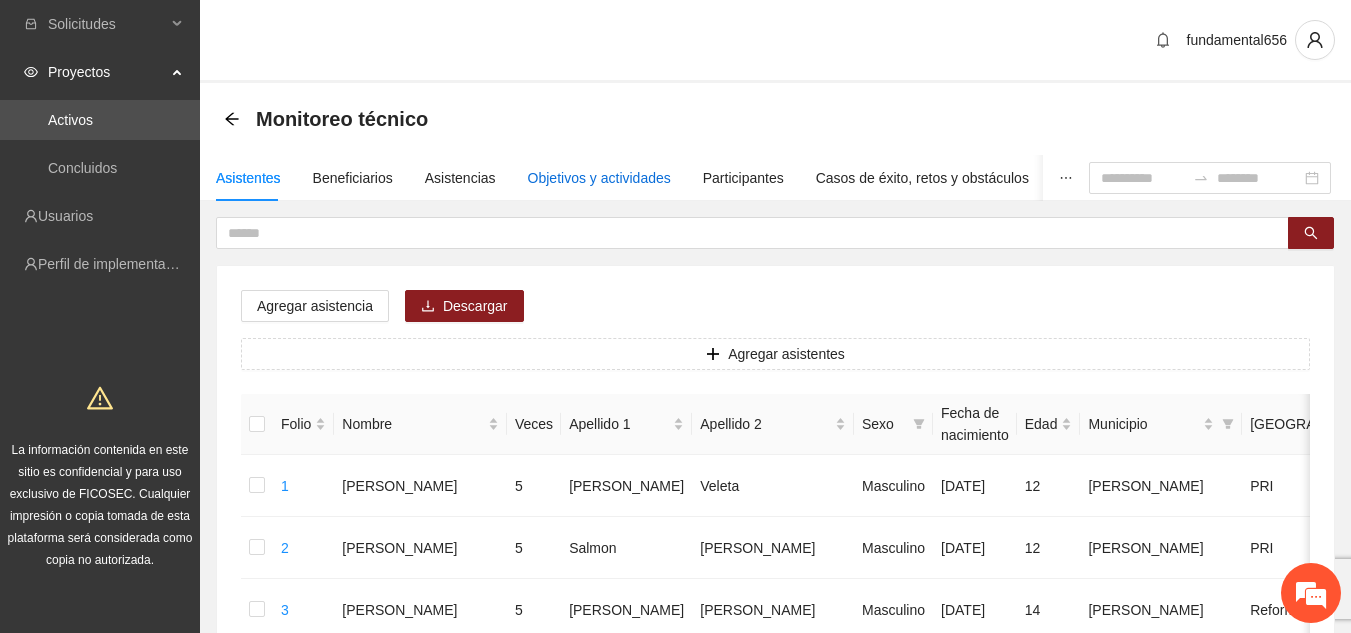 click on "Objetivos y actividades" at bounding box center (599, 178) 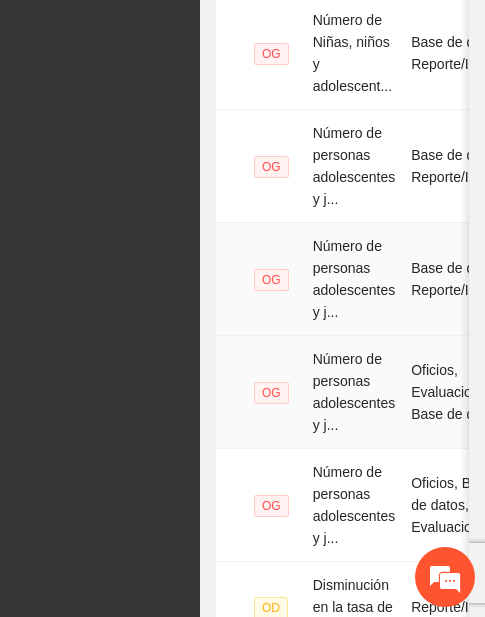 scroll, scrollTop: 727, scrollLeft: 0, axis: vertical 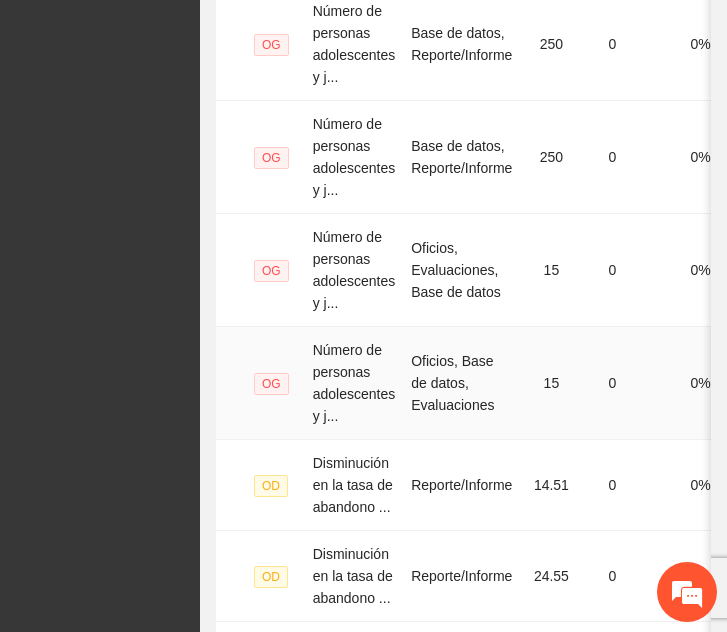 click on "OG" at bounding box center (271, 384) 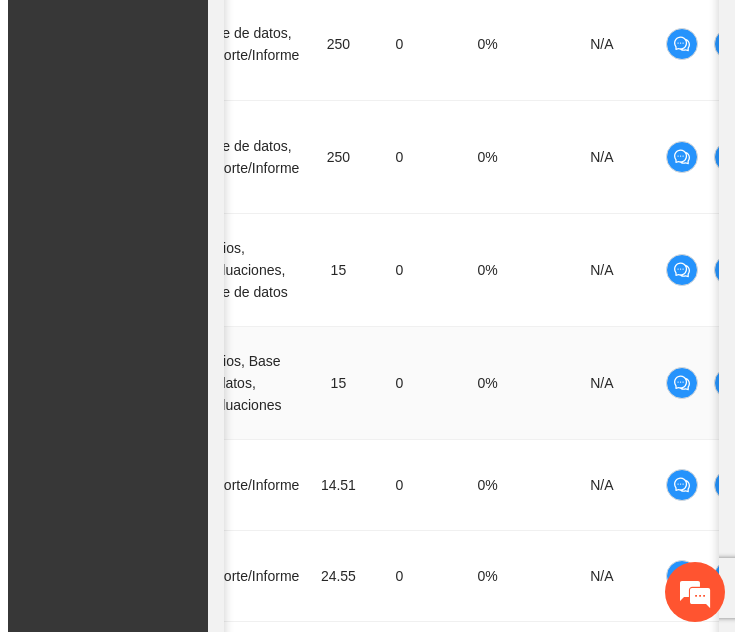 scroll, scrollTop: 0, scrollLeft: 258, axis: horizontal 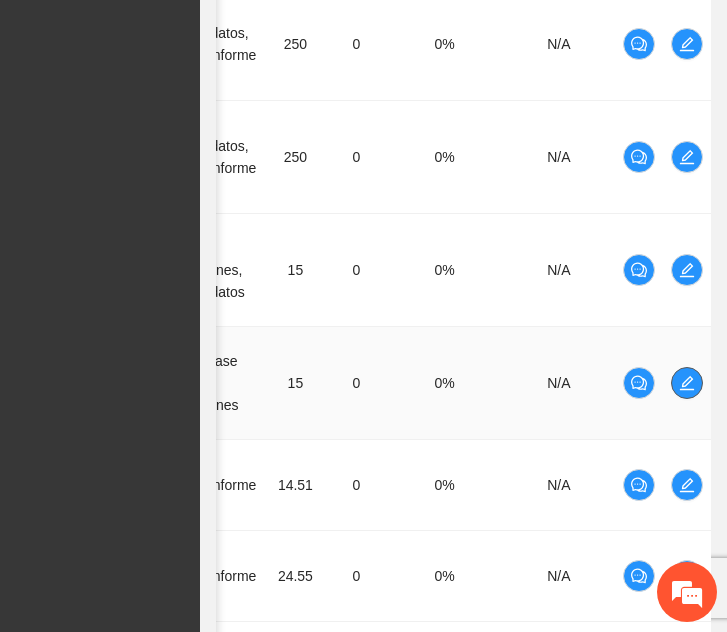 click 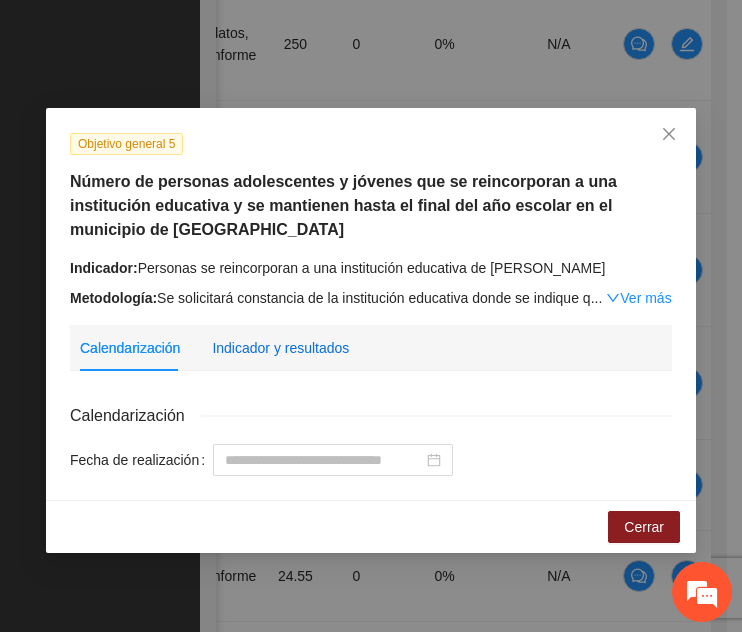 click on "Indicador y resultados" at bounding box center [280, 348] 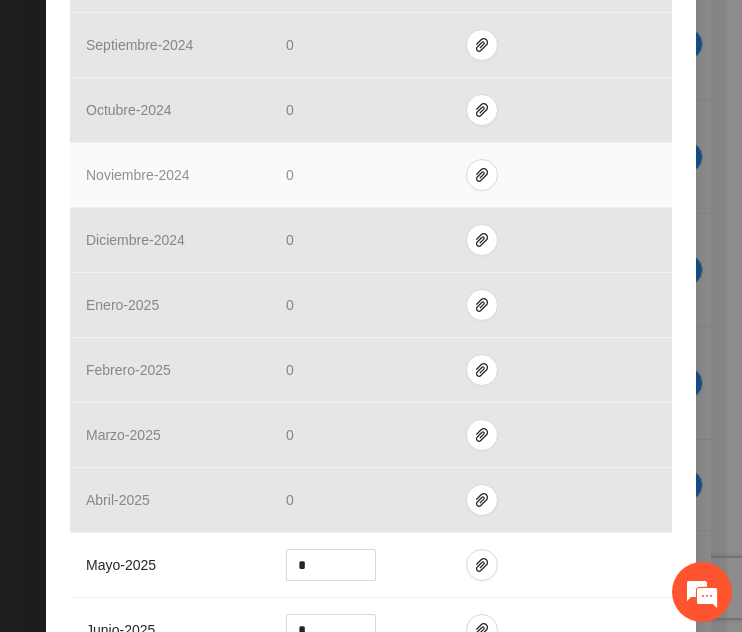scroll, scrollTop: 635, scrollLeft: 0, axis: vertical 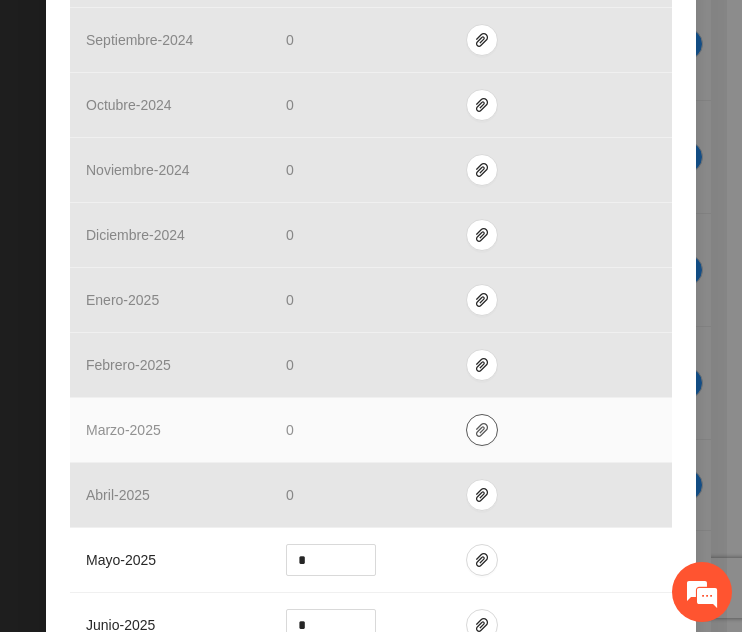 click 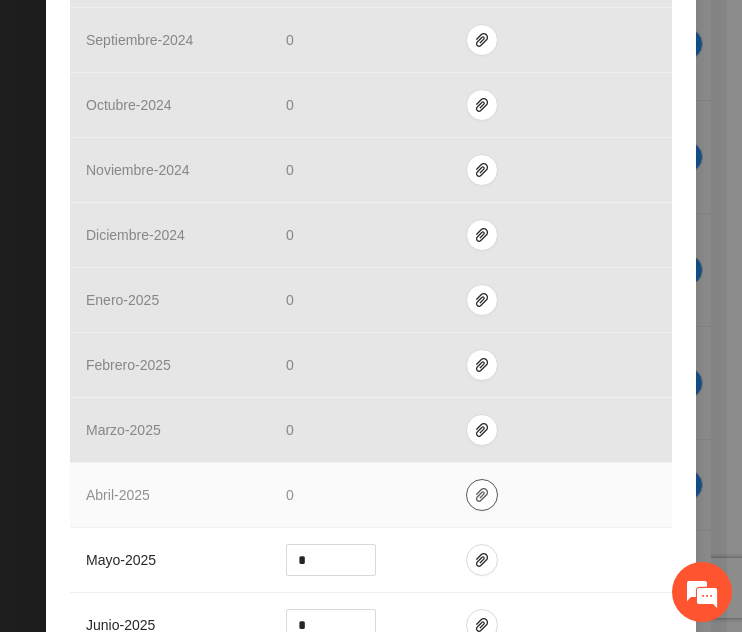 click 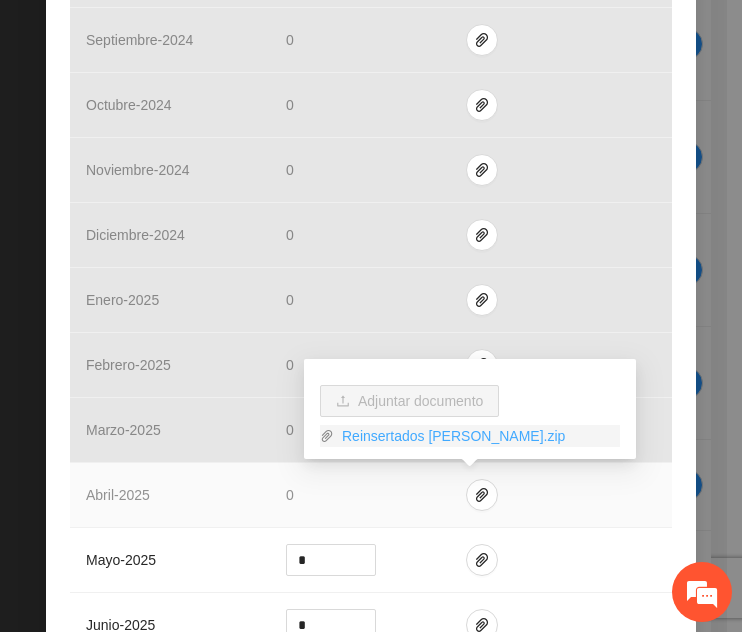 click on "Reinsertados [PERSON_NAME].zip" at bounding box center (477, 436) 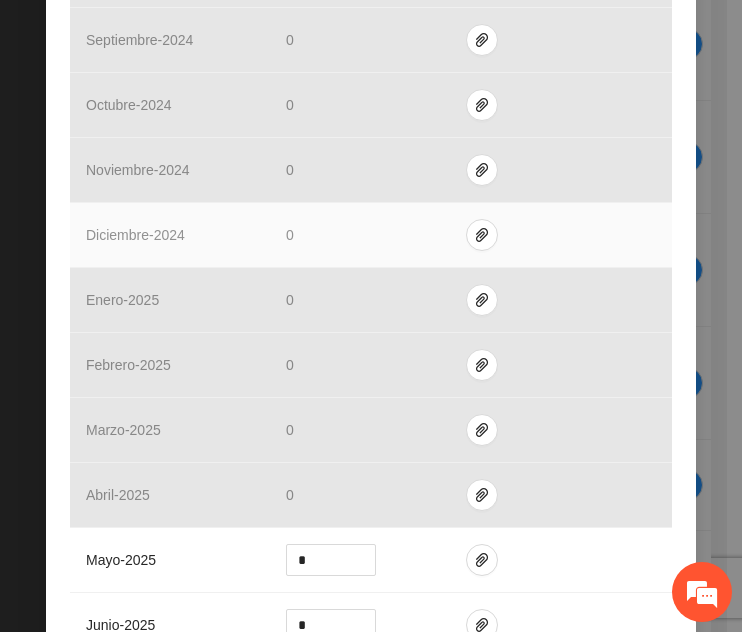 click at bounding box center (561, 235) 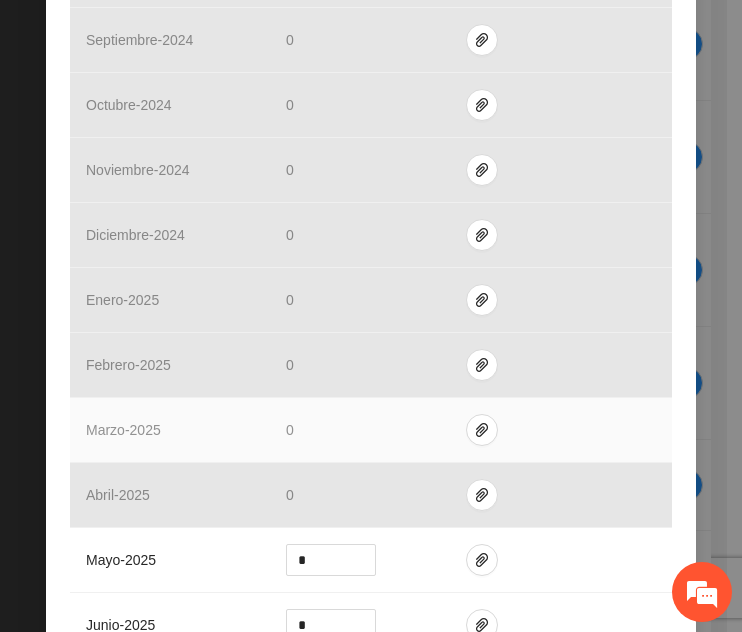click on "0" at bounding box center [360, 430] 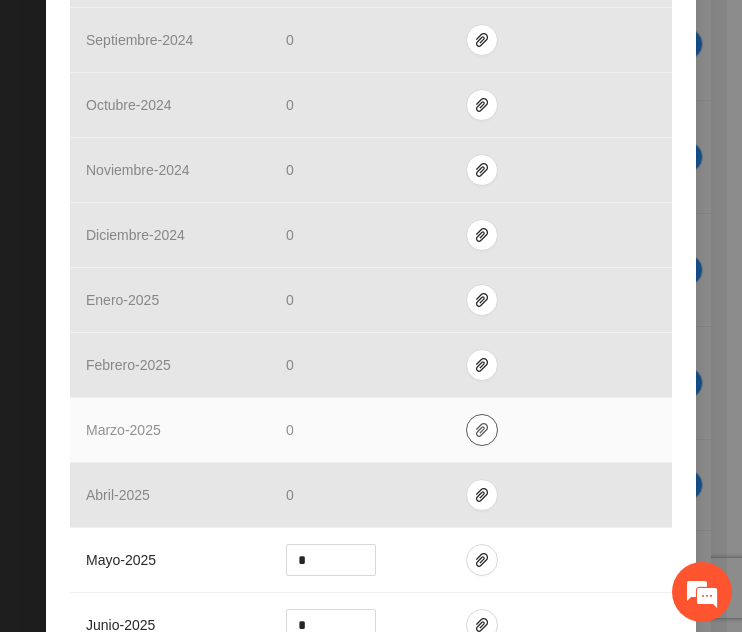 click at bounding box center [482, 430] 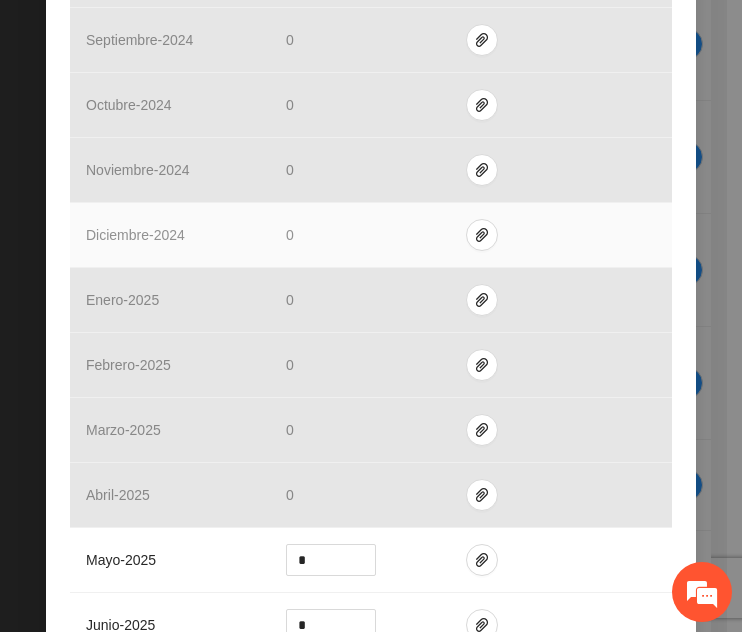 click at bounding box center (561, 235) 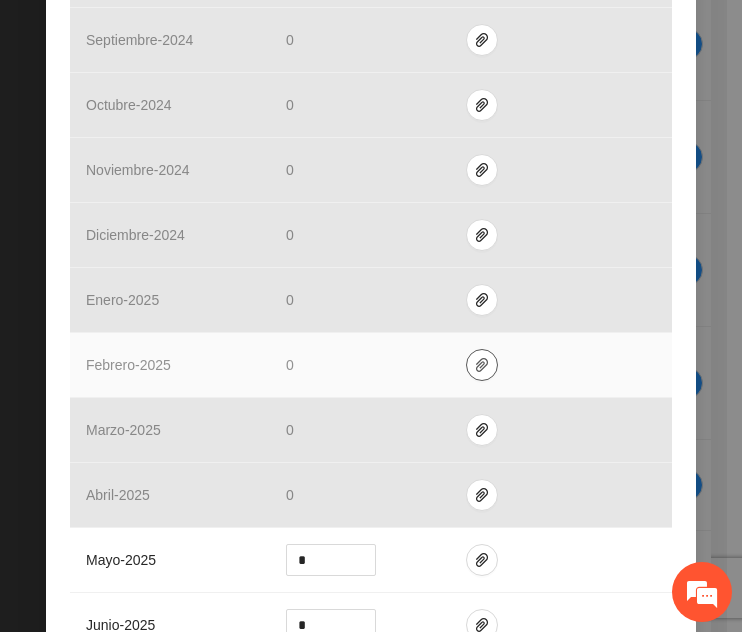 click 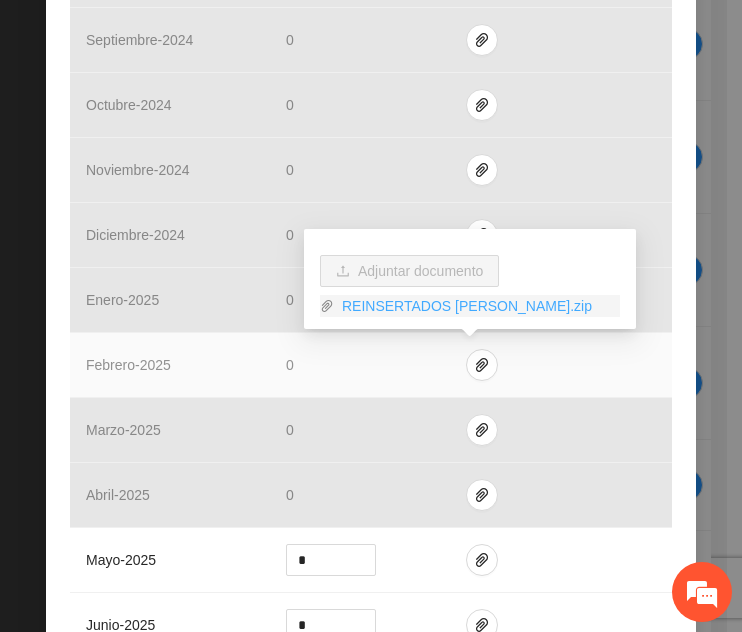click on "REINSERTADOS [PERSON_NAME].zip" at bounding box center (477, 306) 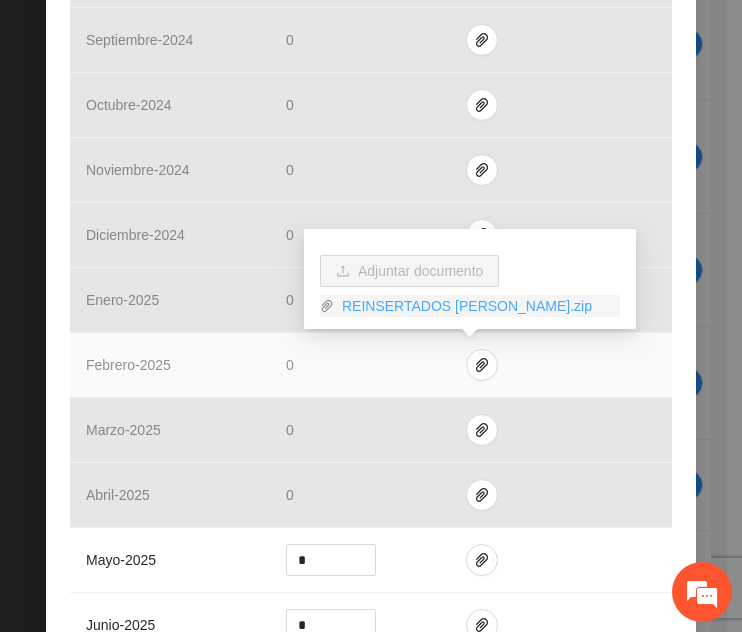 click on "REINSERTADOS [PERSON_NAME].zip" at bounding box center (477, 306) 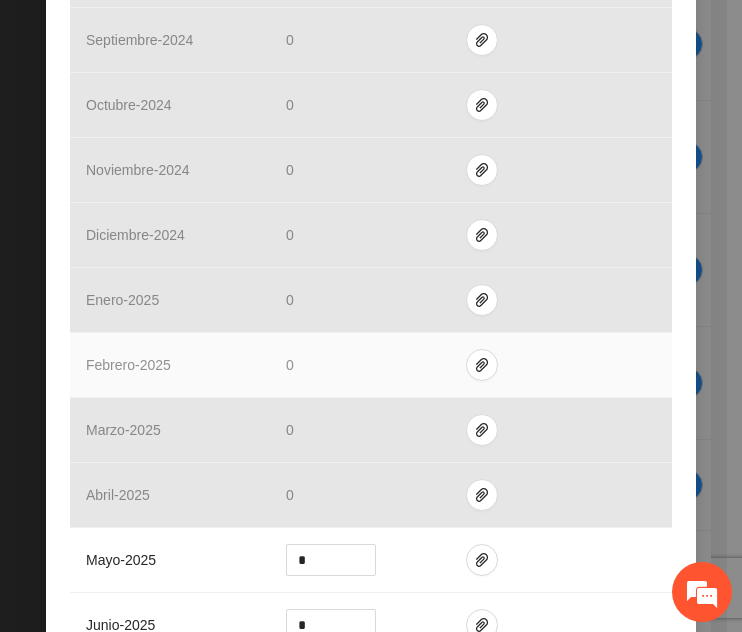click on "0" at bounding box center (360, 365) 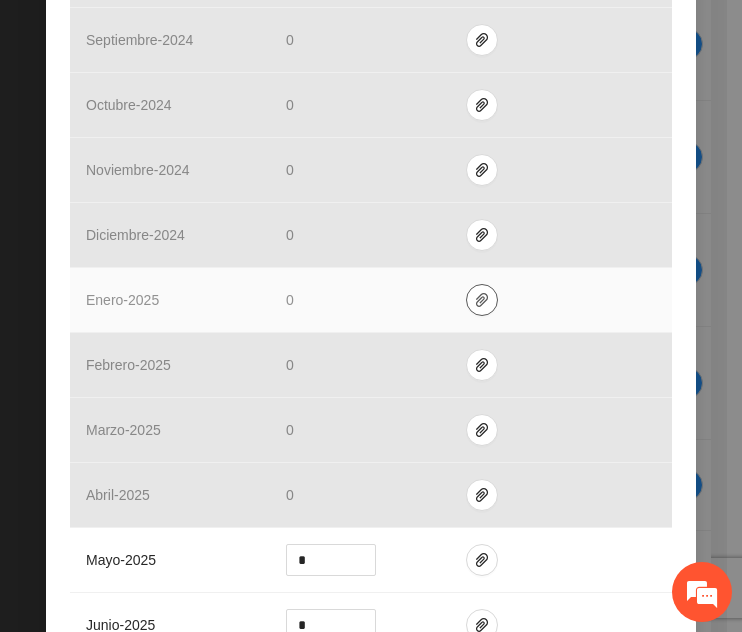 click at bounding box center (482, 300) 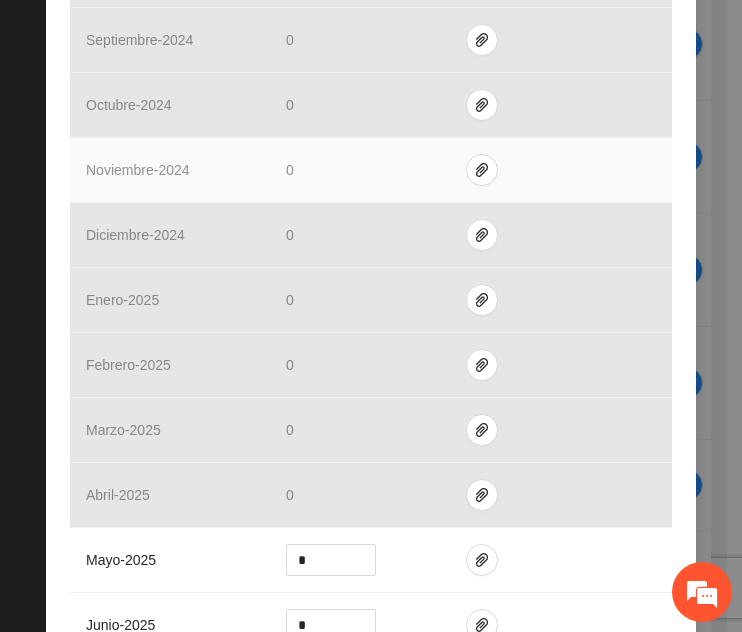 click at bounding box center [561, 170] 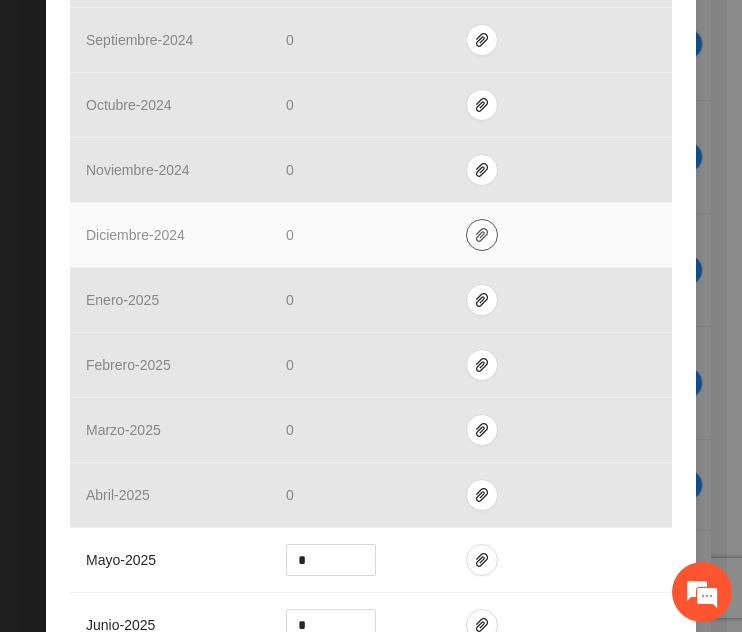 click 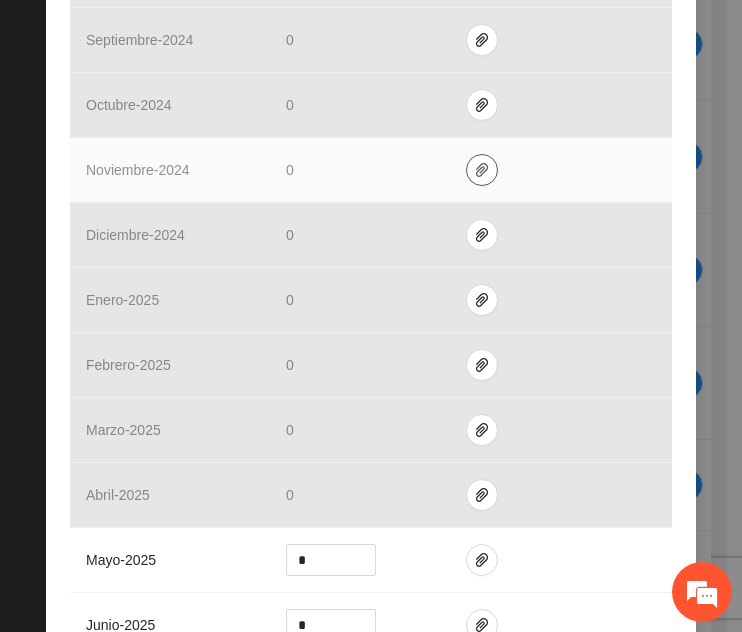 drag, startPoint x: 659, startPoint y: 173, endPoint x: 471, endPoint y: 164, distance: 188.2153 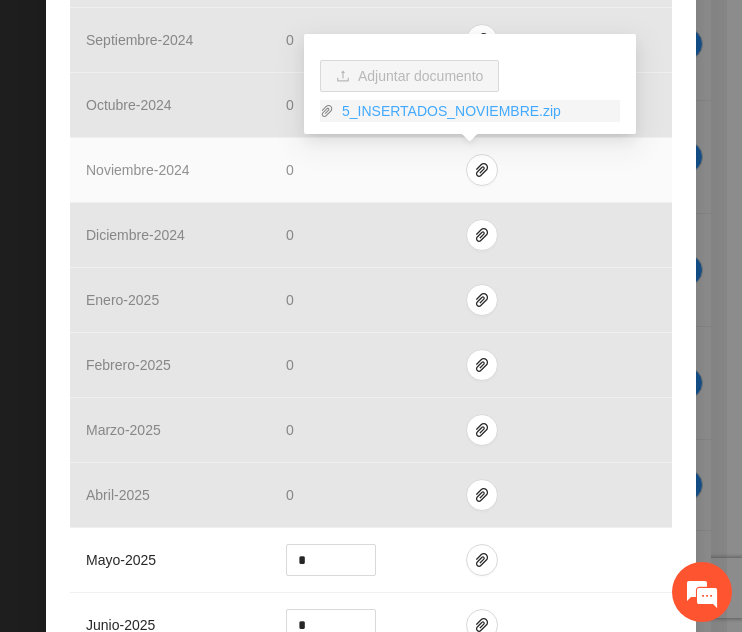 click on "5_INSERTADOS_NOVIEMBRE.zip" at bounding box center (477, 111) 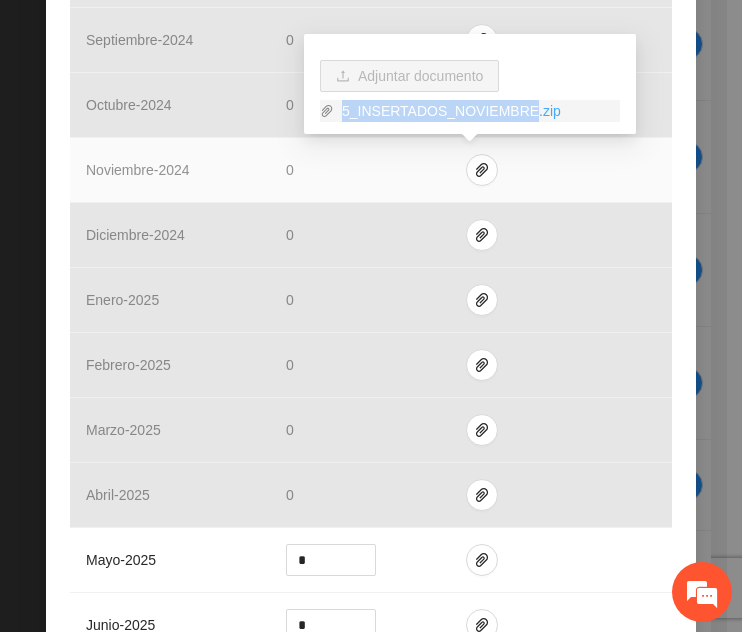 click on "5_INSERTADOS_NOVIEMBRE.zip" at bounding box center (477, 111) 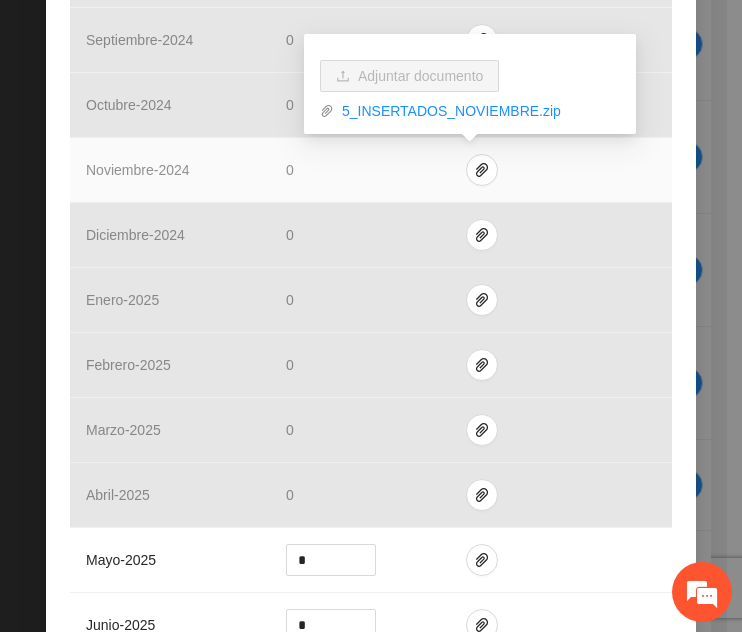 click at bounding box center [561, 170] 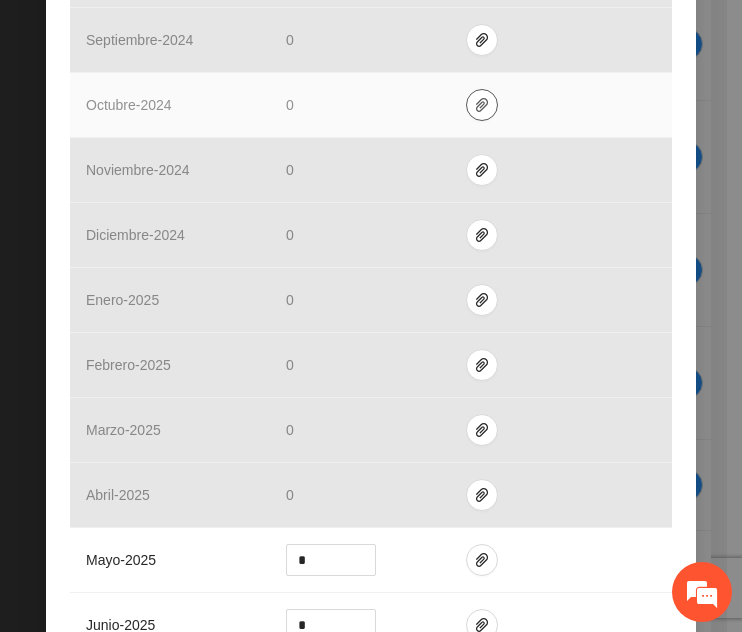 click 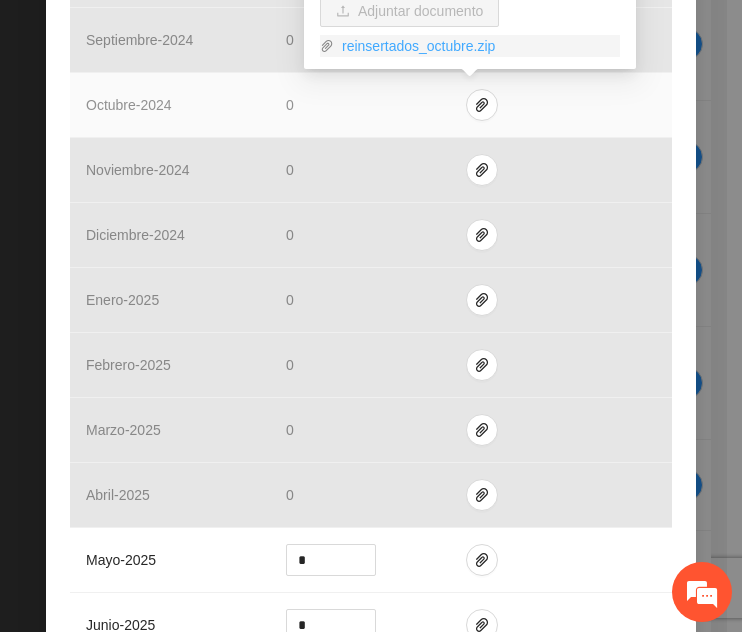 click on "reinsertados_octubre.zip" at bounding box center (477, 46) 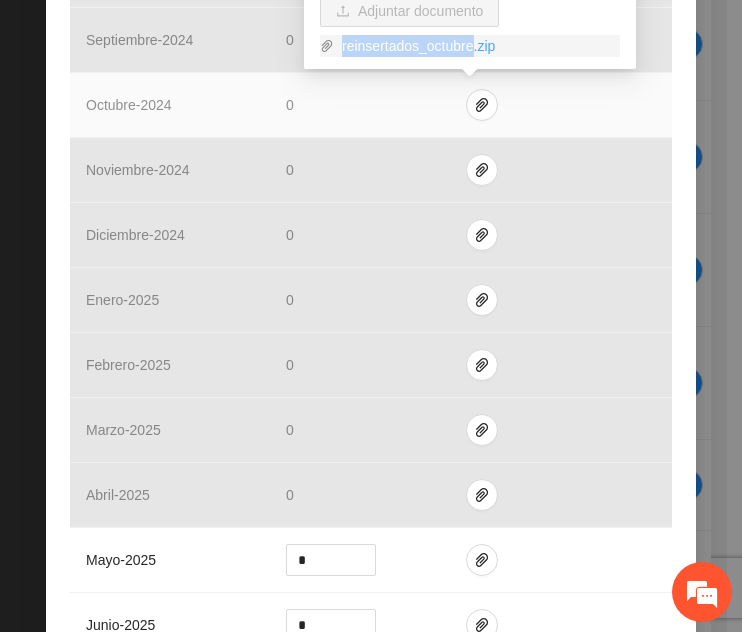 click on "reinsertados_octubre.zip" at bounding box center [477, 46] 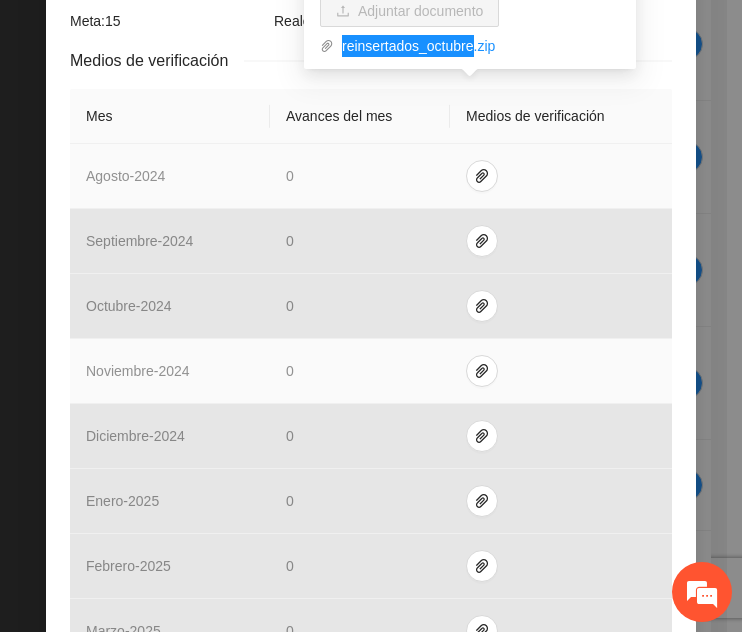 scroll, scrollTop: 433, scrollLeft: 0, axis: vertical 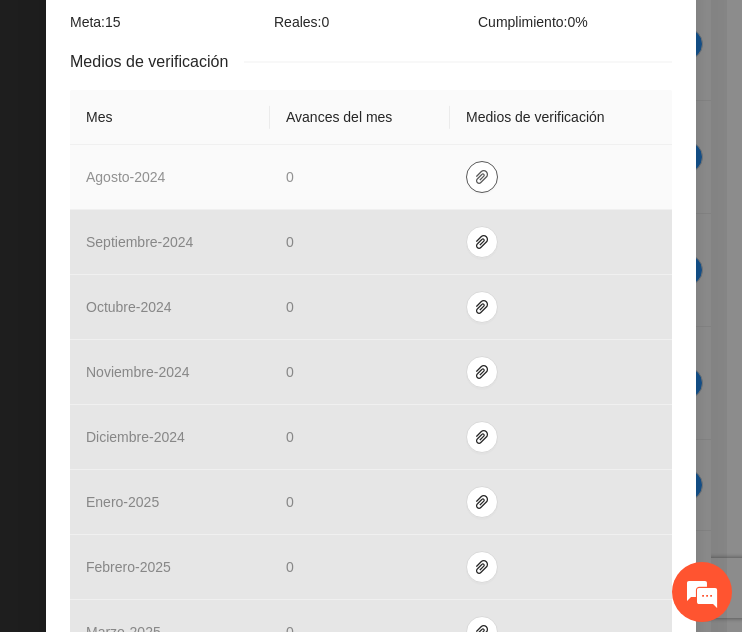 click 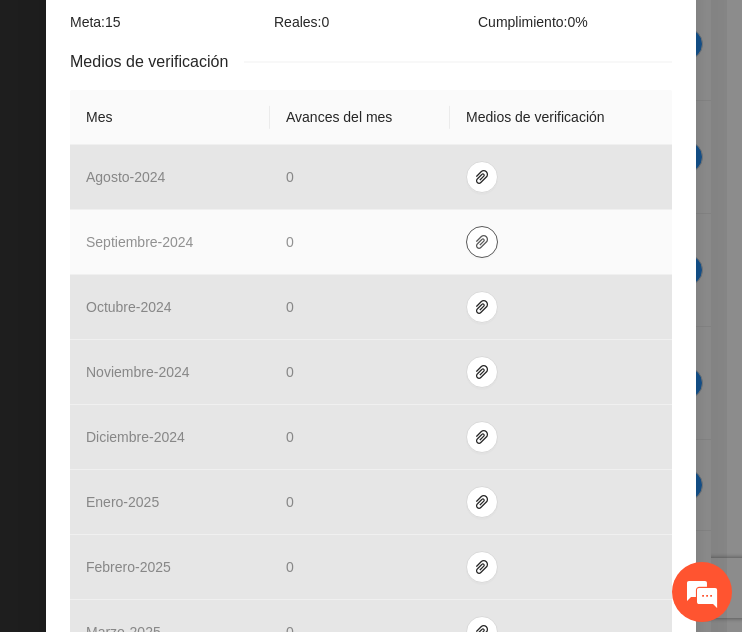 click 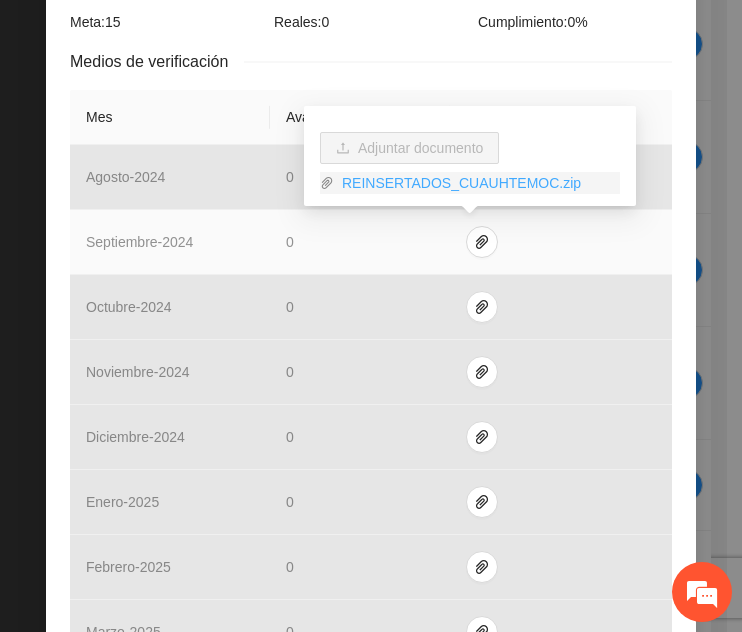 click on "REINSERTADOS_CUAUHTEMOC.zip" at bounding box center (477, 183) 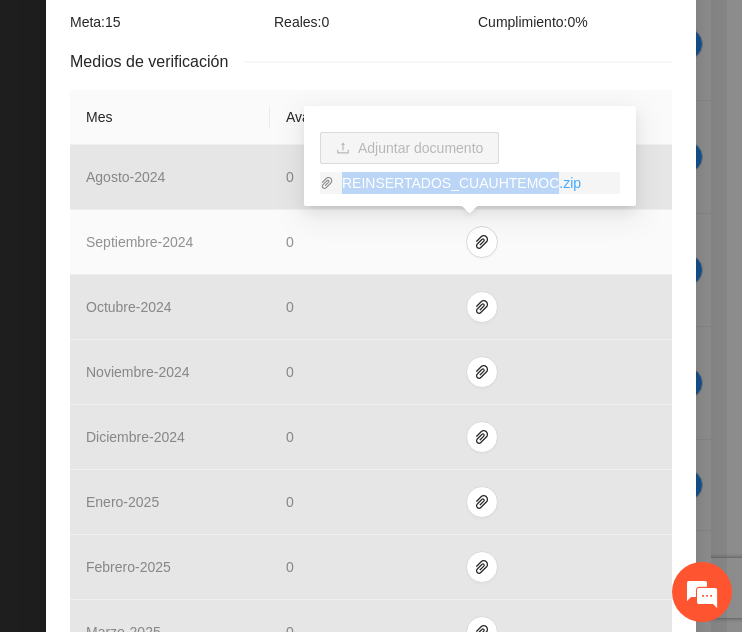 click on "REINSERTADOS_CUAUHTEMOC.zip" at bounding box center [477, 183] 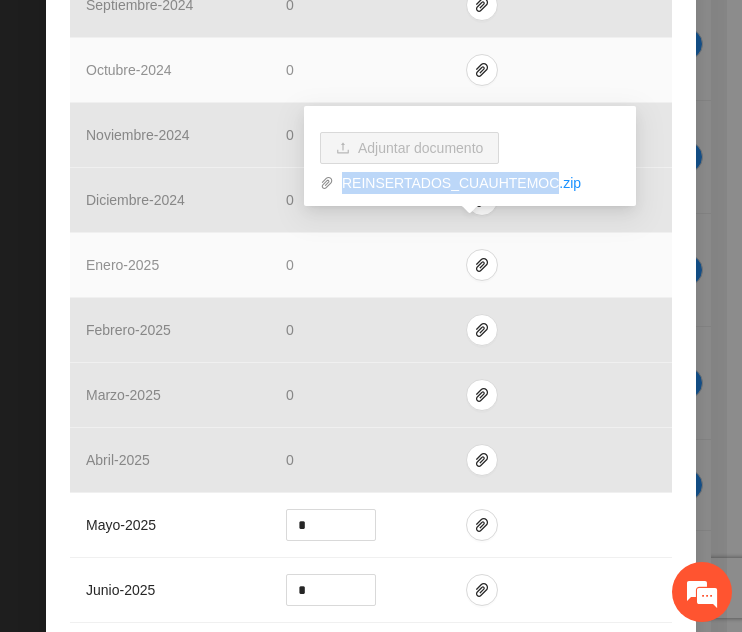 scroll, scrollTop: 711, scrollLeft: 0, axis: vertical 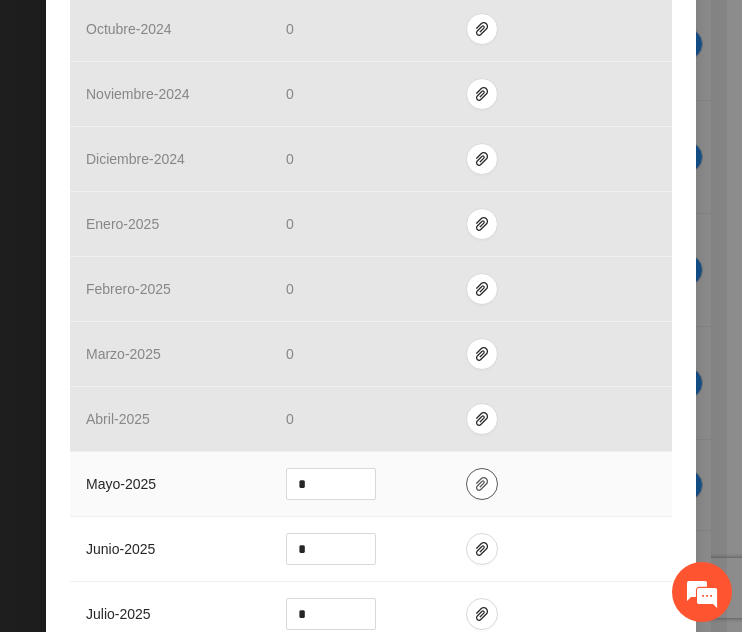 click 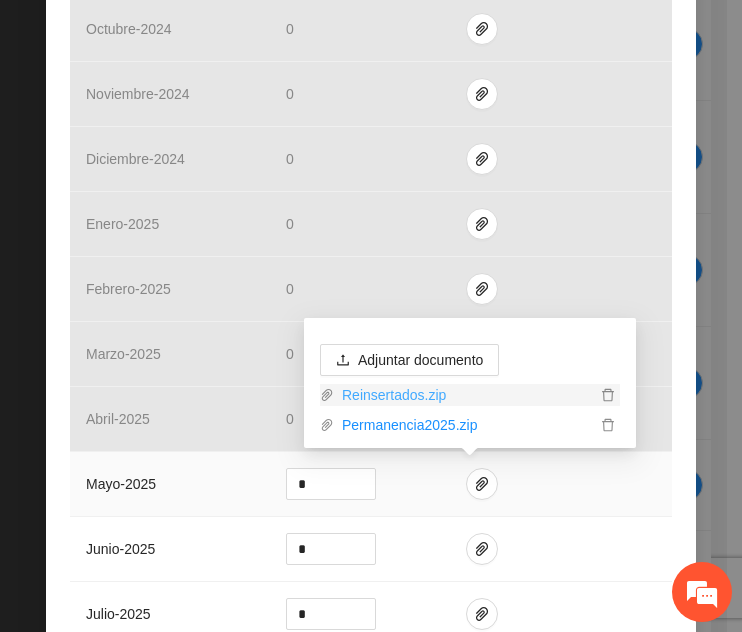 click on "Reinsertados.zip" at bounding box center (465, 395) 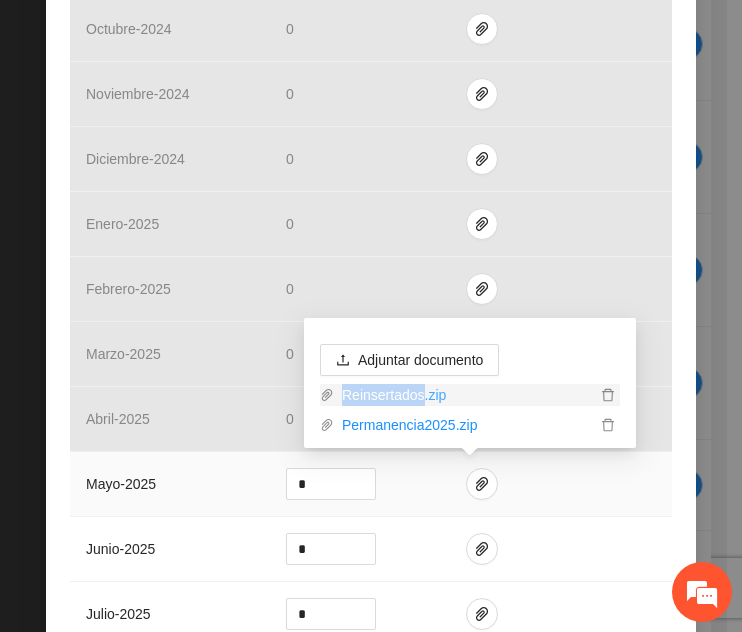 click on "Reinsertados.zip" at bounding box center [465, 395] 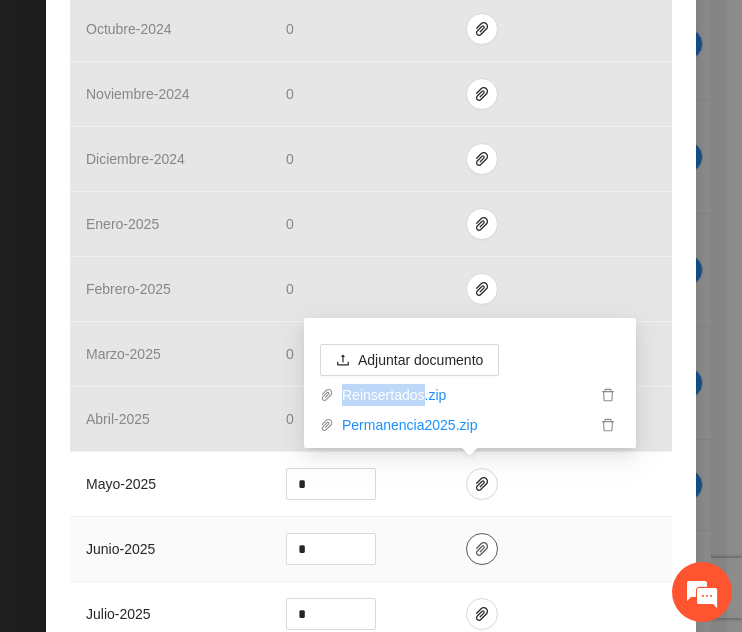 click 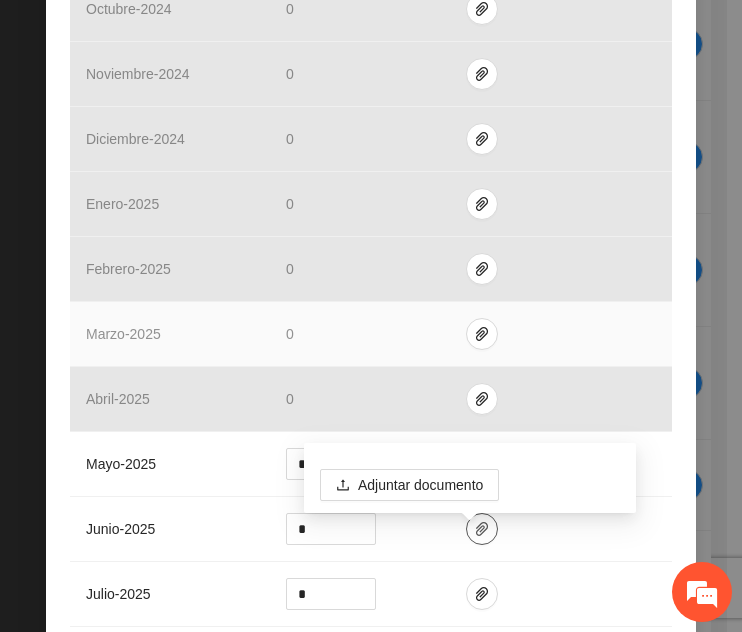 scroll, scrollTop: 919, scrollLeft: 0, axis: vertical 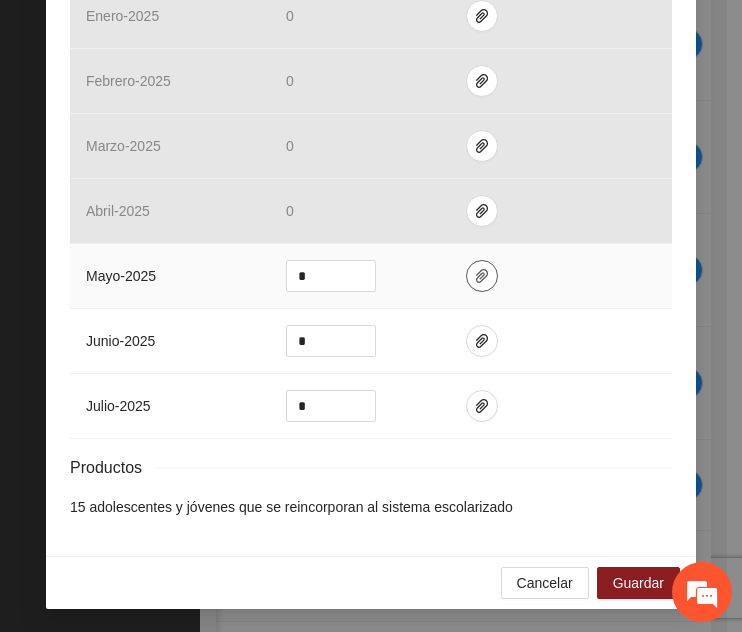click 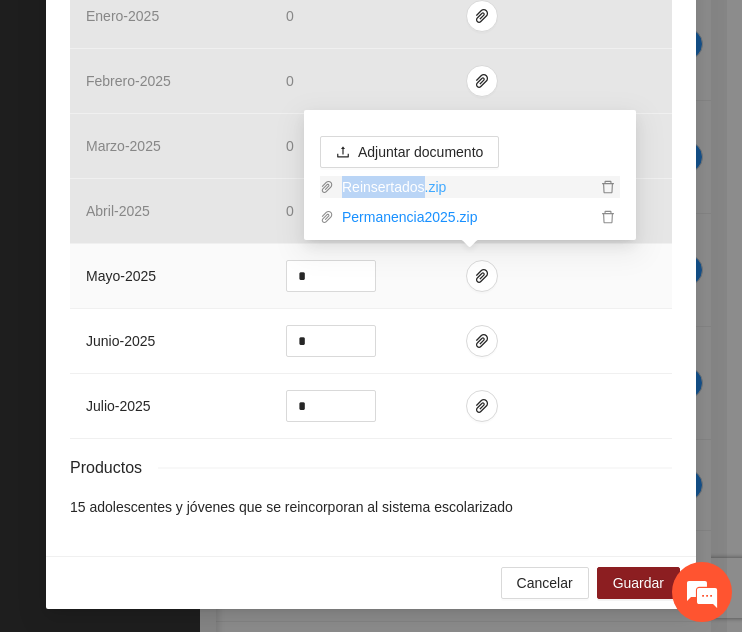 click on "Reinsertados.zip" at bounding box center [465, 187] 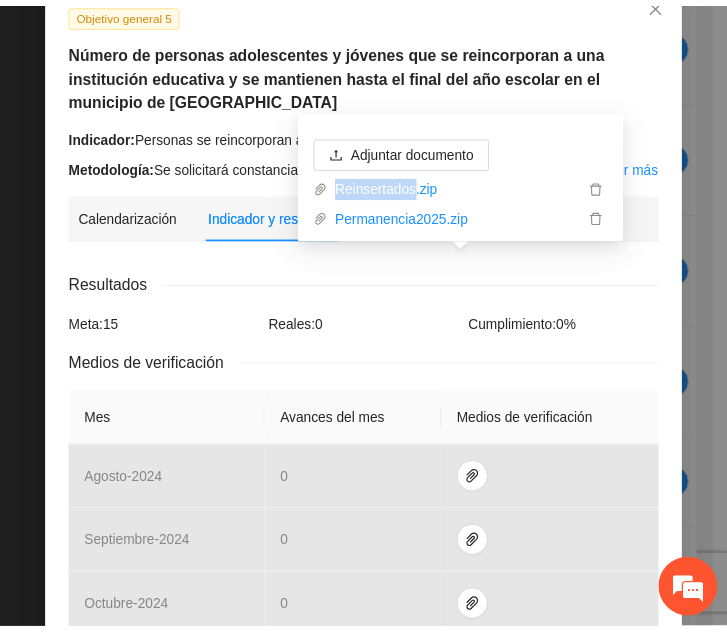 scroll, scrollTop: 0, scrollLeft: 0, axis: both 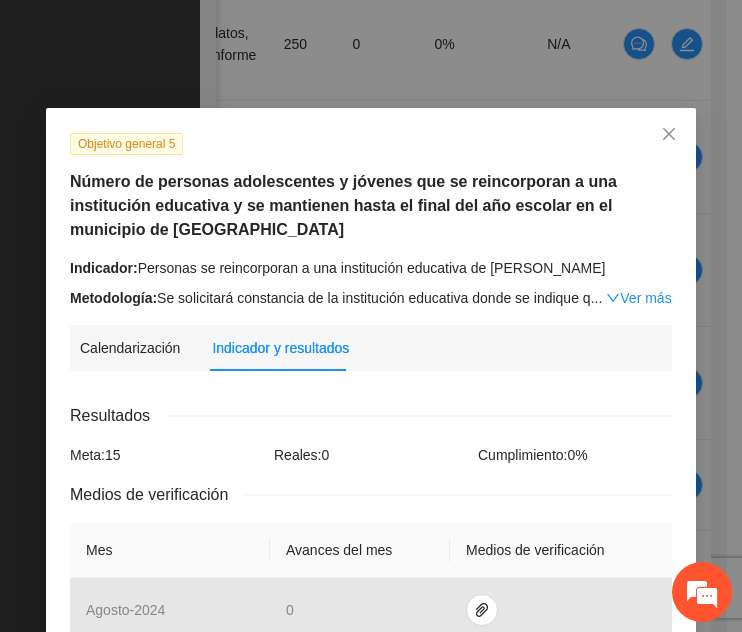 click on "Indicador:  Personas se reincorporan a una institución educativa de [PERSON_NAME] Metodología:  Se solicitará constancia de la institución educativa donde se indique q ...  Ver más" at bounding box center [371, 283] 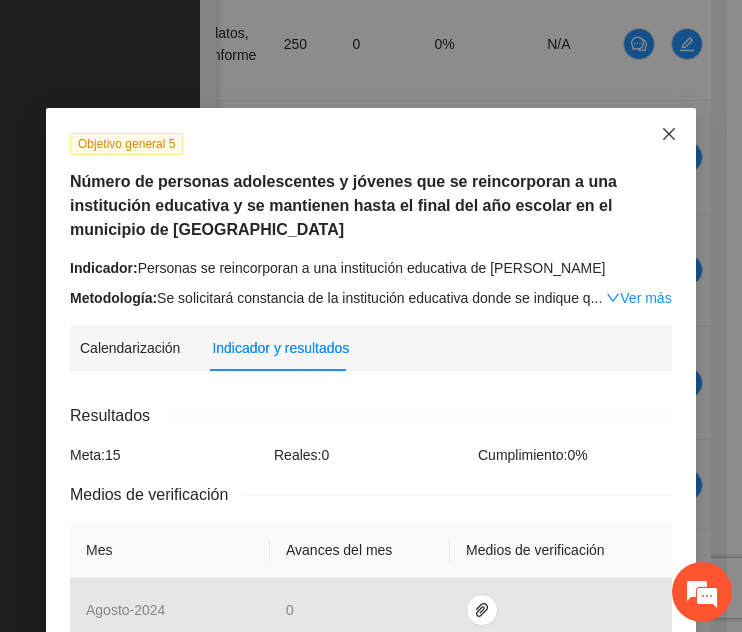 click 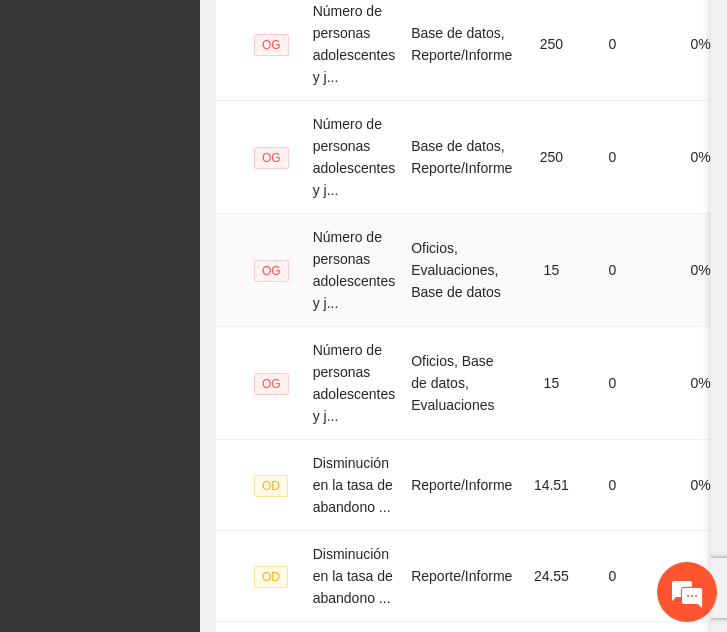scroll, scrollTop: 0, scrollLeft: 0, axis: both 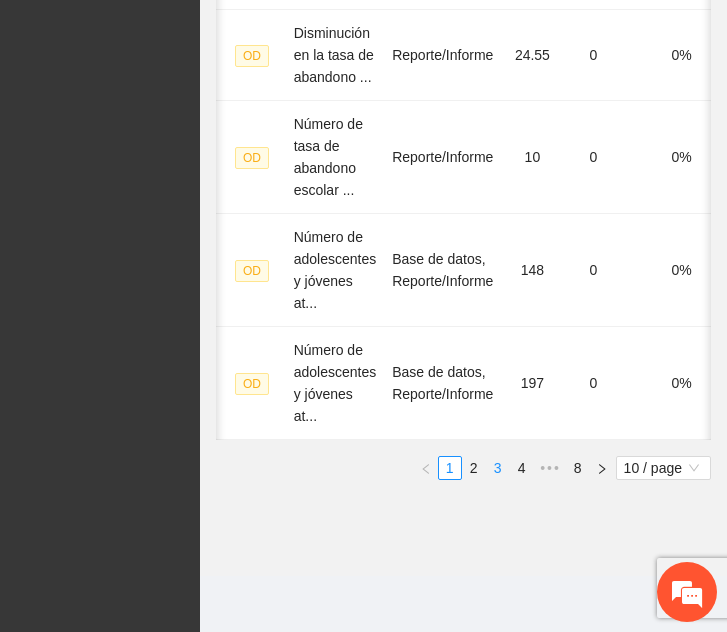 click on "3" at bounding box center [498, 468] 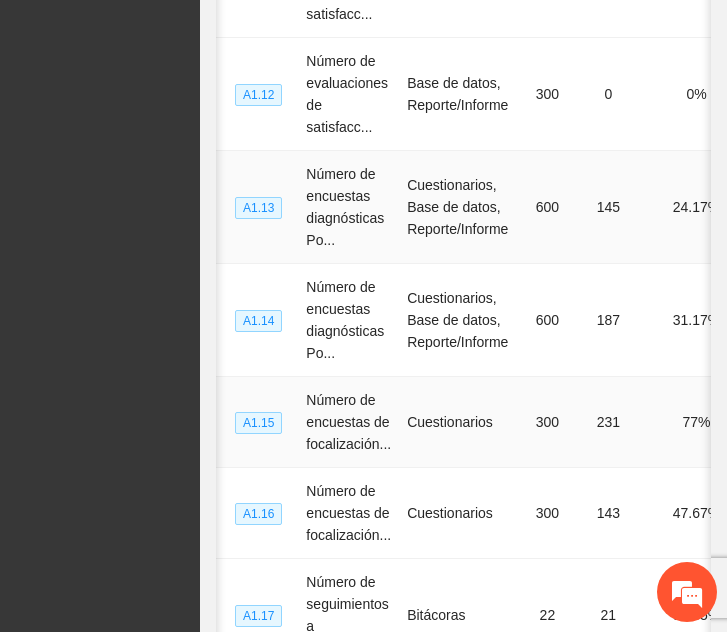 scroll, scrollTop: 1015, scrollLeft: 0, axis: vertical 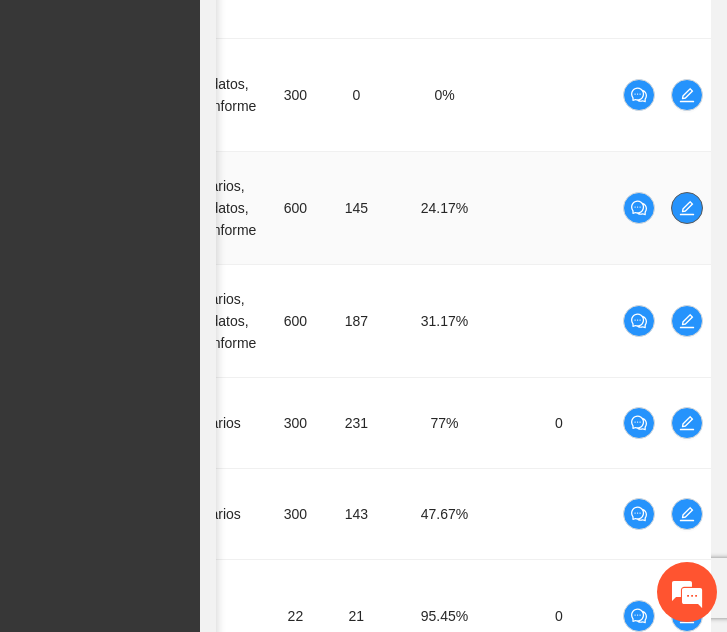 click 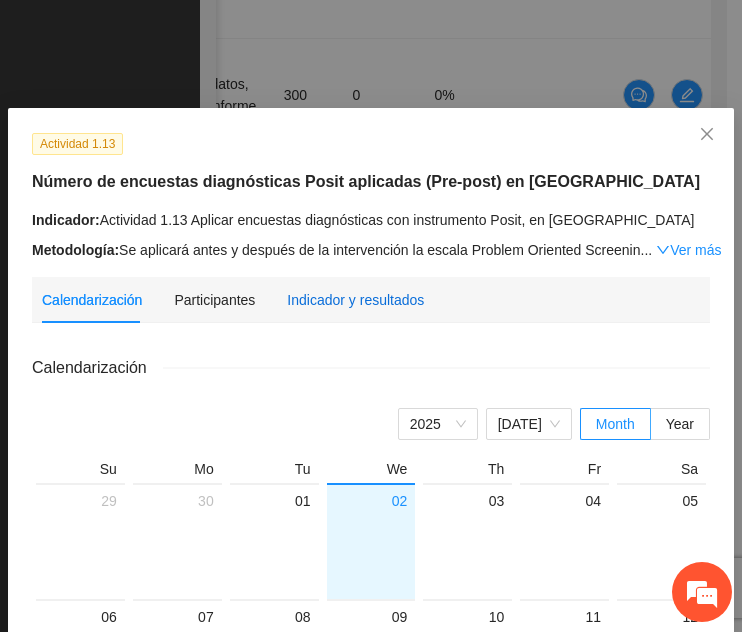 click on "Indicador y resultados" at bounding box center (355, 300) 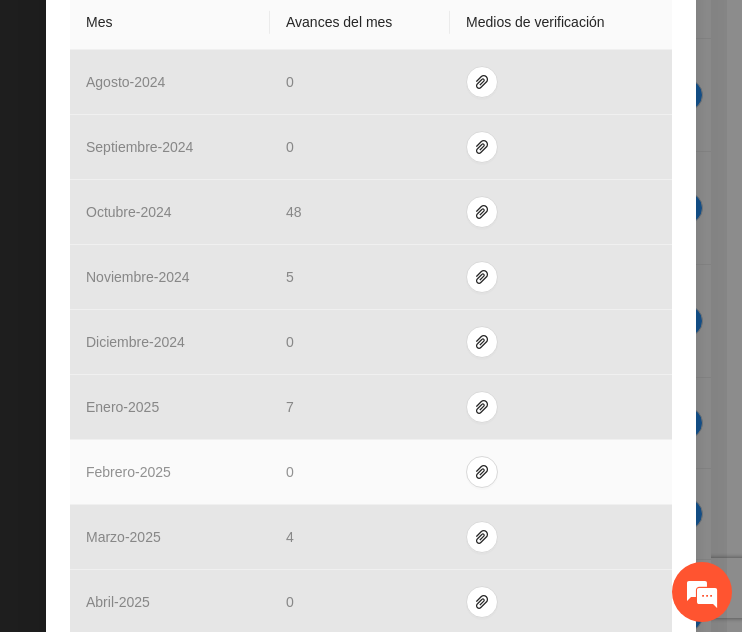 scroll, scrollTop: 333, scrollLeft: 0, axis: vertical 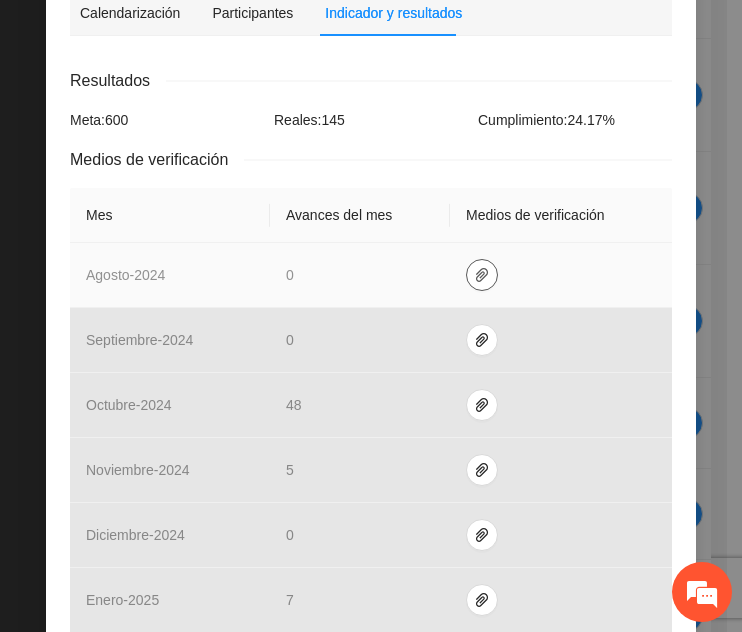 click 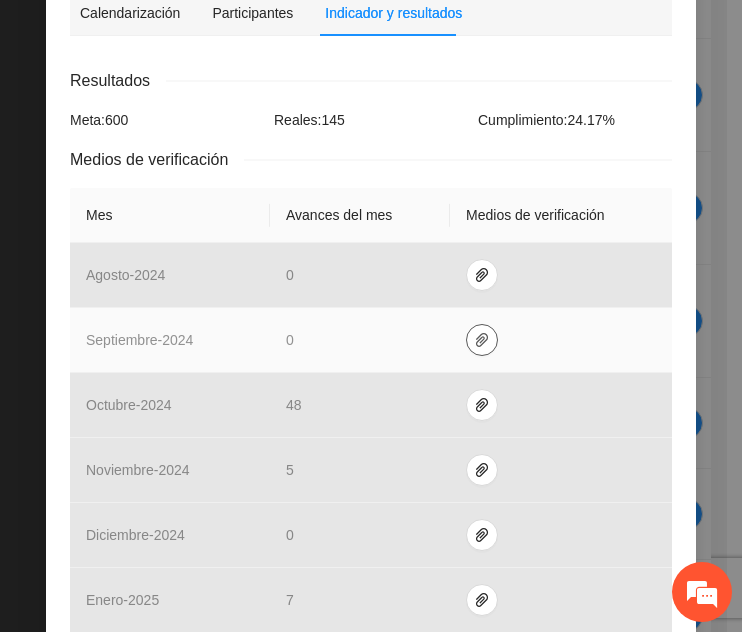 click at bounding box center [482, 340] 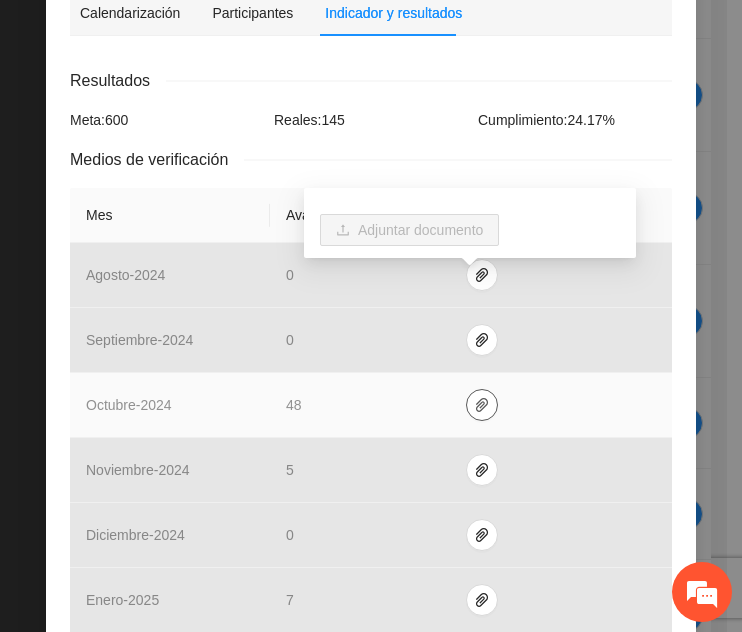 click at bounding box center [482, 405] 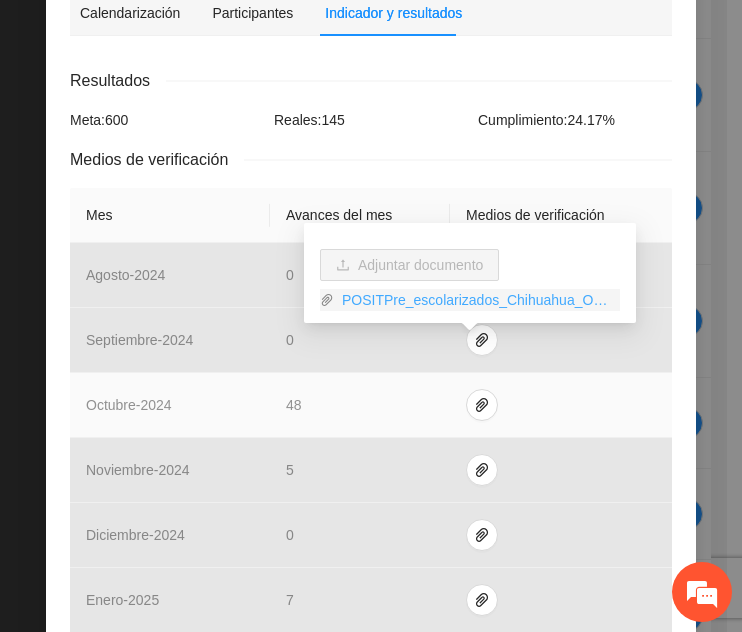 click on "POSITPre_escolarizados_Chihuahua_Octubre.xlsx" at bounding box center (477, 300) 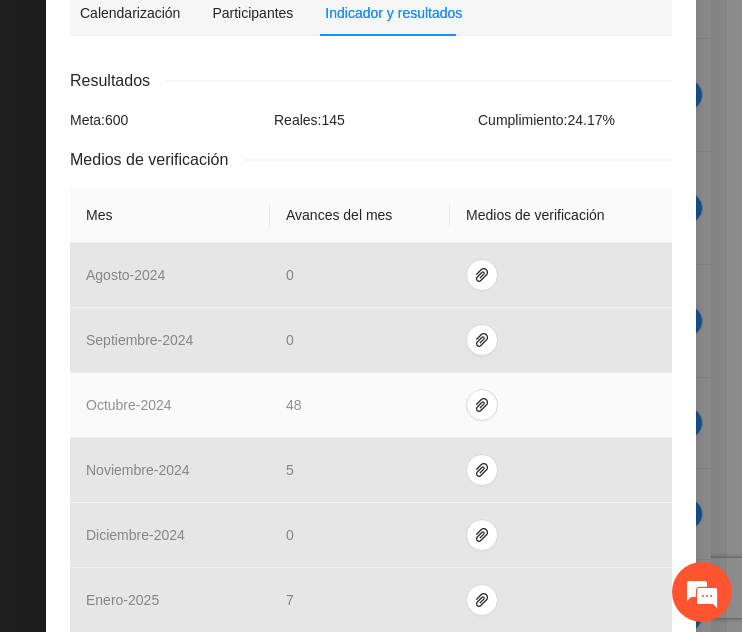 click at bounding box center [561, 405] 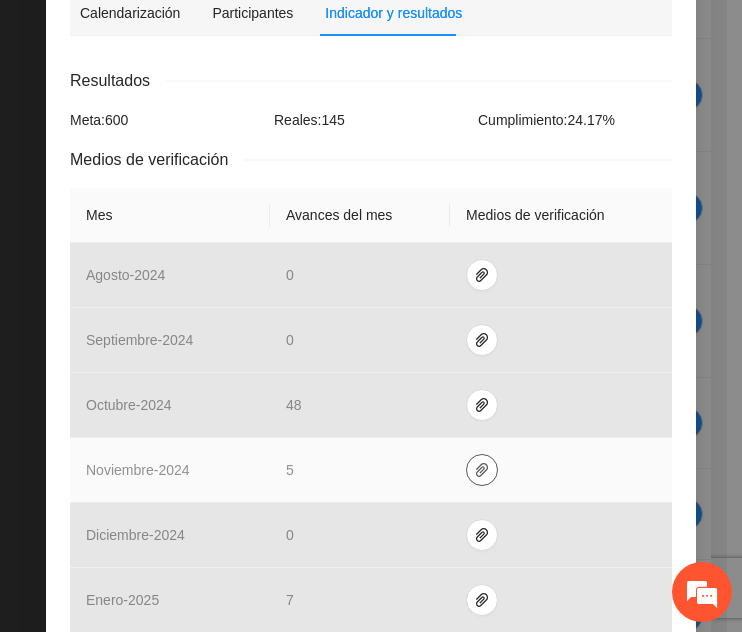 click 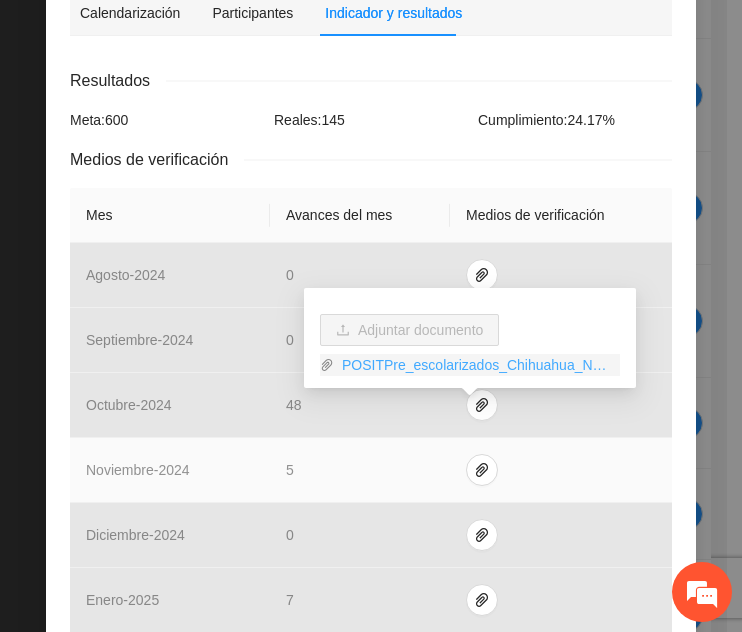 click on "POSITPre_escolarizados_Chihuahua_Noviembre.xlsx" at bounding box center [477, 365] 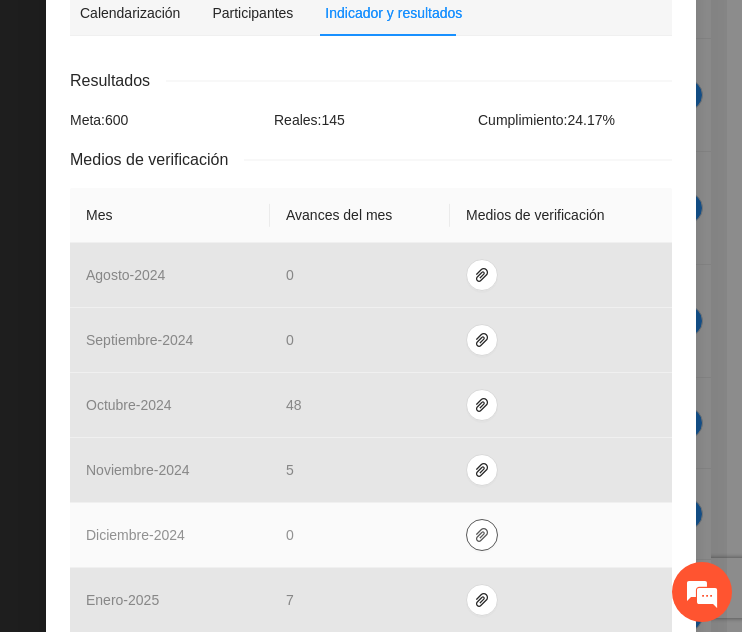 click 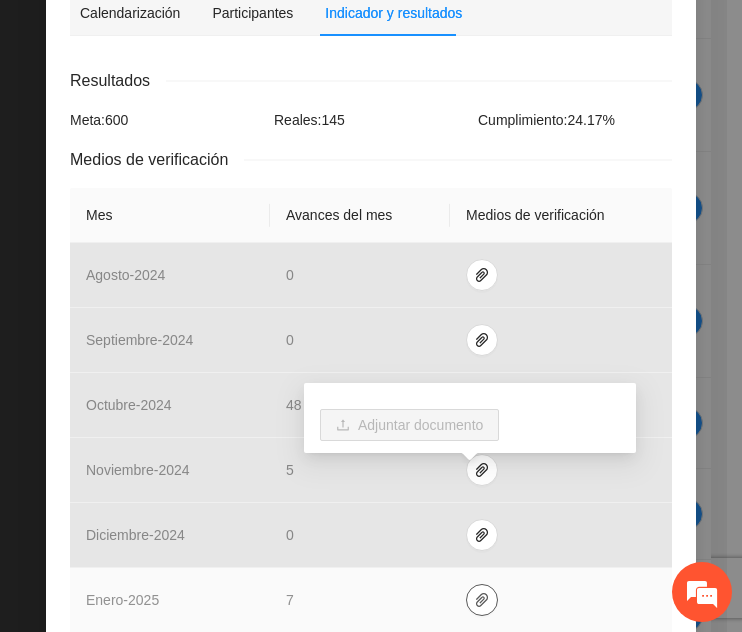 click at bounding box center (482, 600) 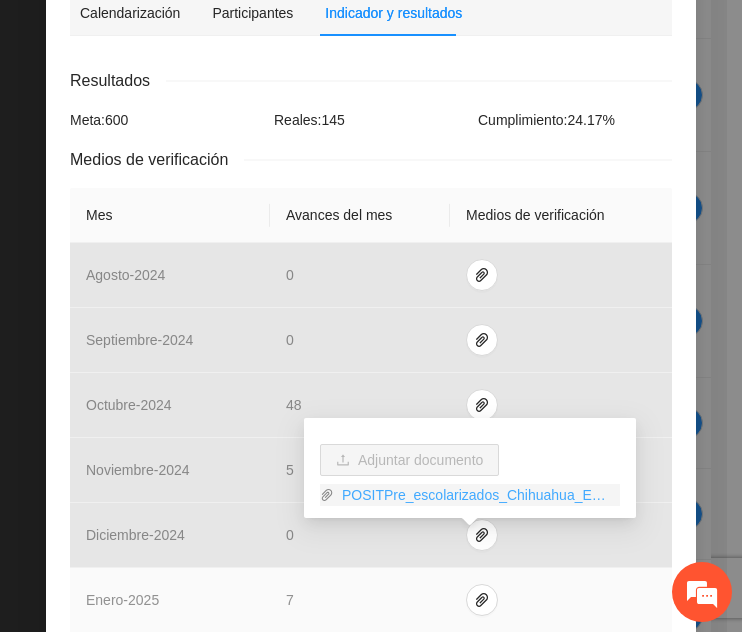 click on "POSITPre_escolarizados_Chihuahua_Enero.xlsx" at bounding box center (477, 495) 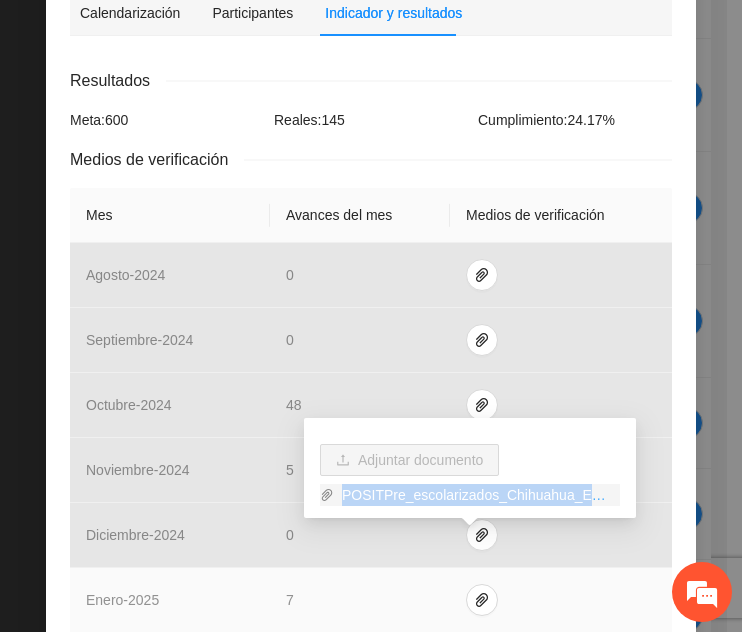 click on "POSITPre_escolarizados_Chihuahua_Enero.xlsx" at bounding box center [477, 495] 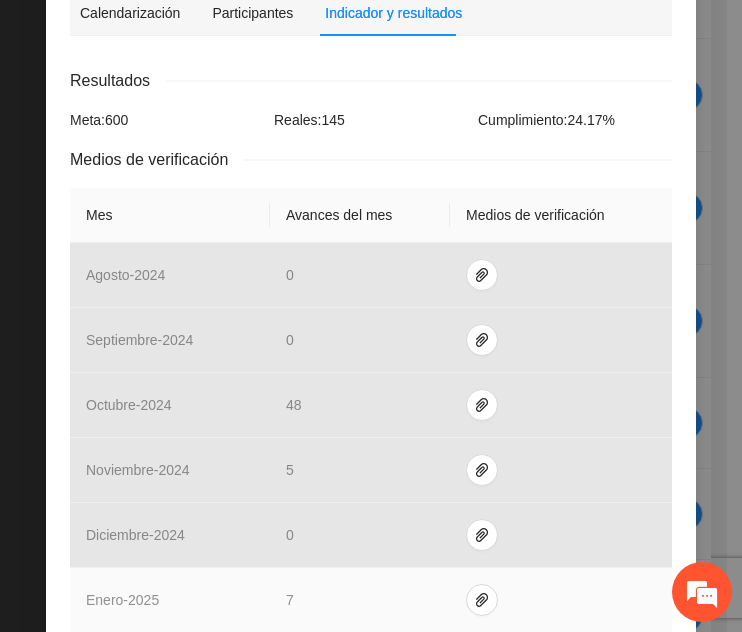 click at bounding box center [561, 600] 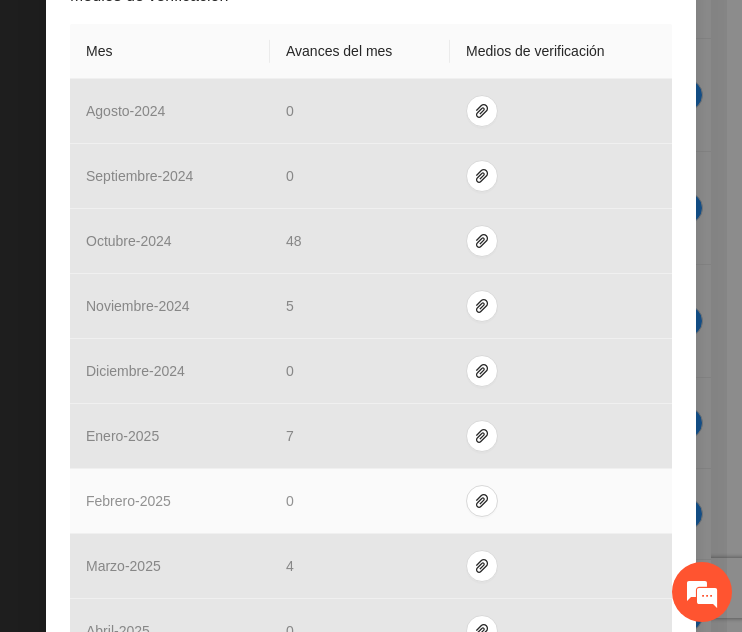 scroll, scrollTop: 504, scrollLeft: 0, axis: vertical 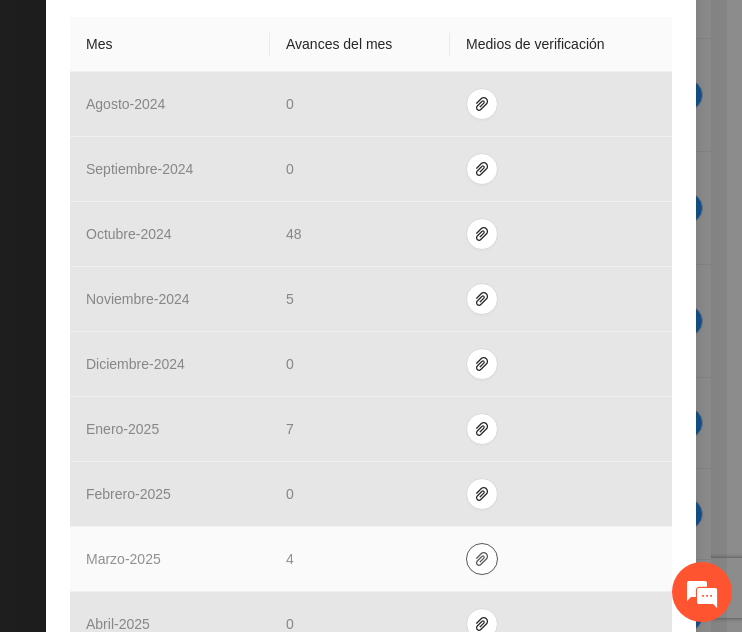 click 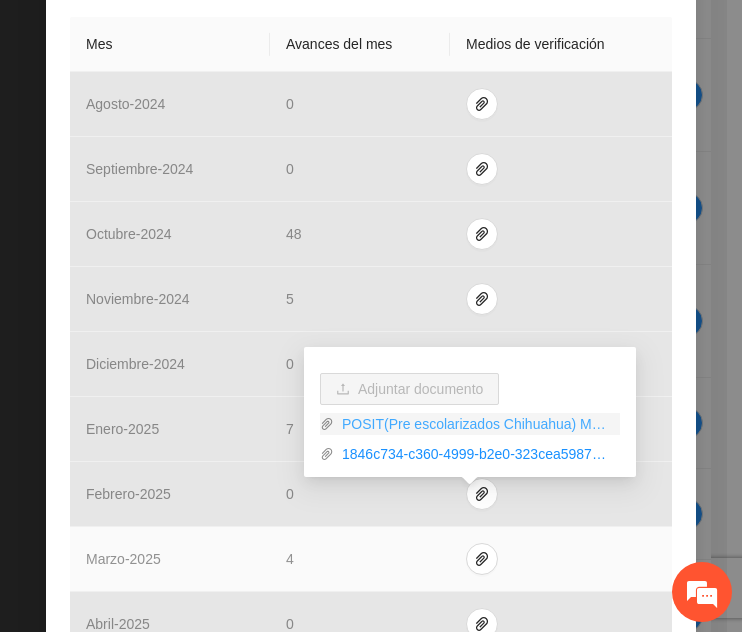 click on "POSIT(Pre escolarizados Chihuahua) Marzo.xlsx" at bounding box center (477, 424) 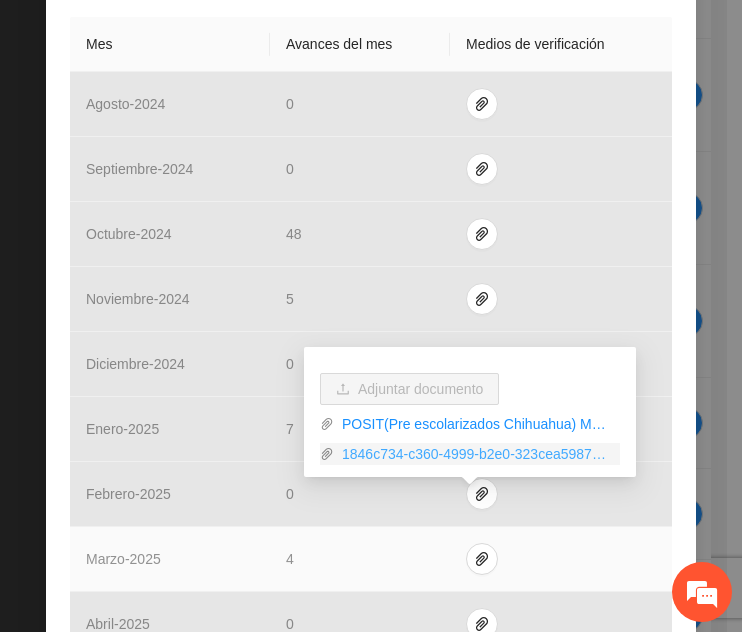 click on "1846c734-c360-4999-b2e0-323cea59877b-Observaciones marzo.zip" at bounding box center (477, 454) 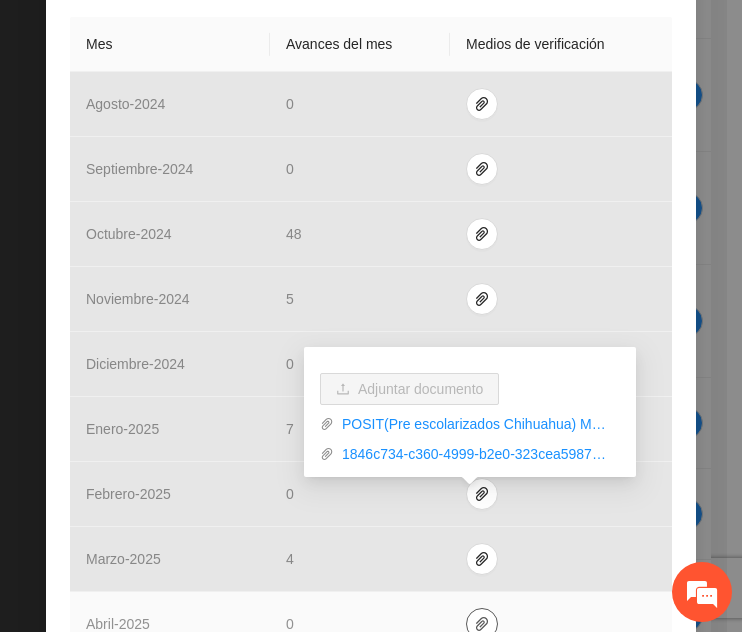 click 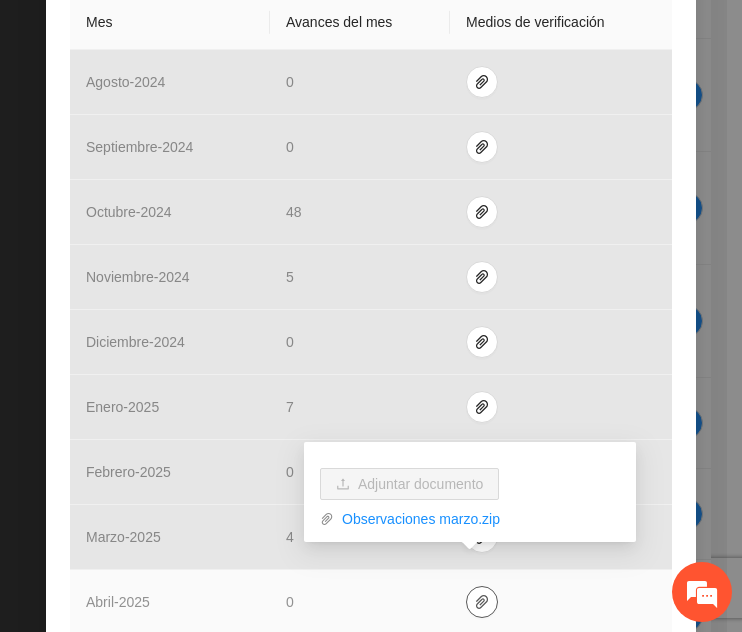 scroll, scrollTop: 520, scrollLeft: 0, axis: vertical 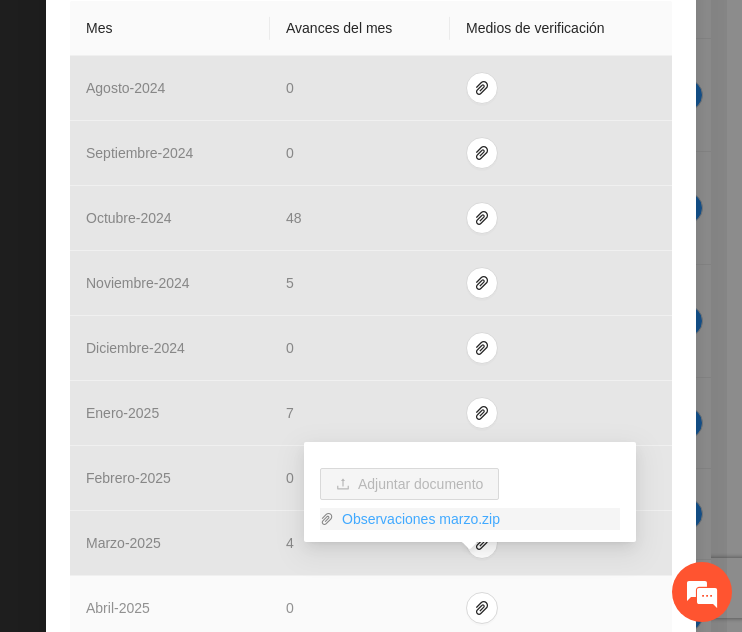 click on "Observaciones marzo.zip" at bounding box center [477, 519] 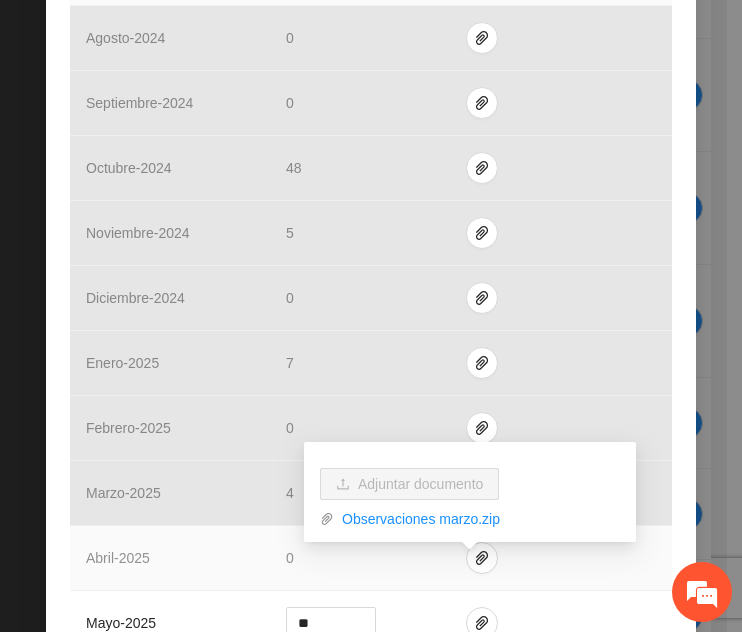 scroll, scrollTop: 571, scrollLeft: 0, axis: vertical 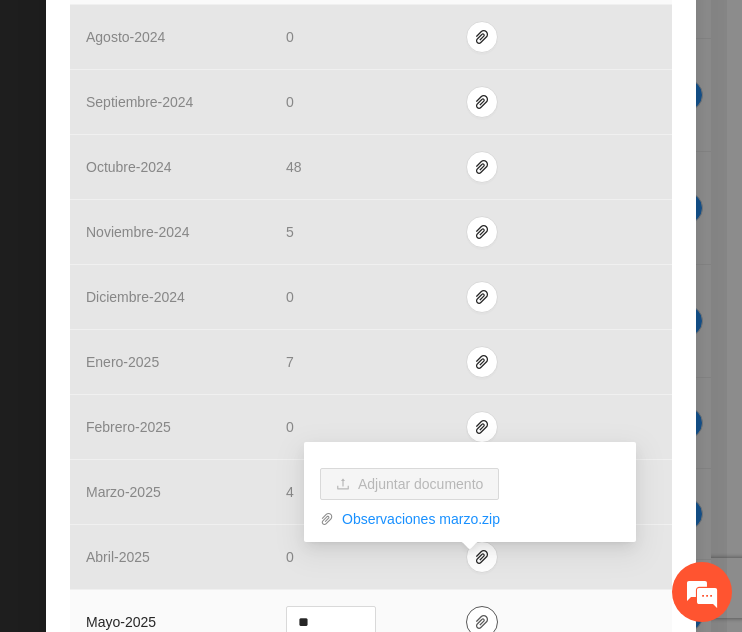 click 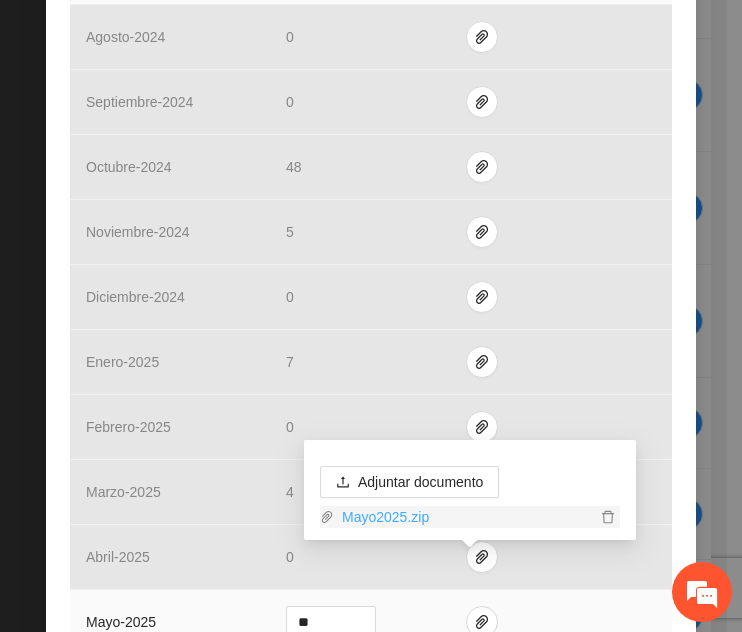 click on "Mayo2025.zip" at bounding box center [465, 517] 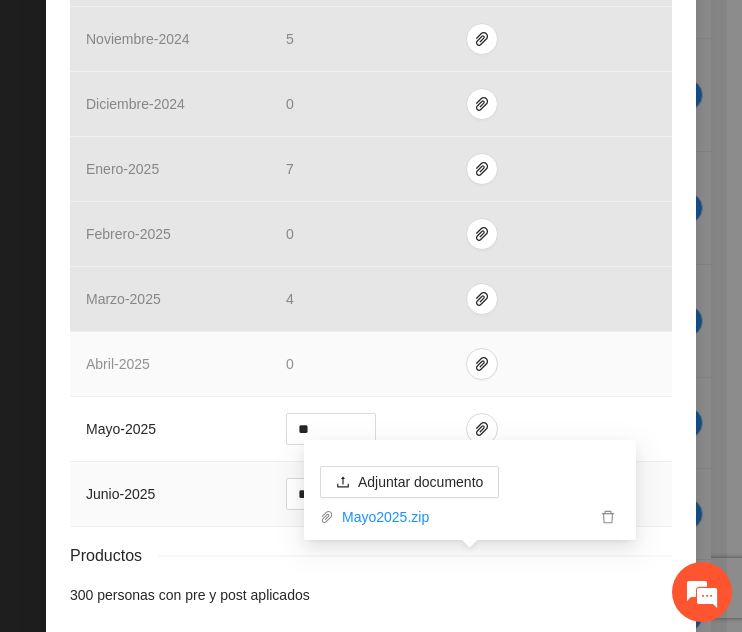 scroll, scrollTop: 765, scrollLeft: 0, axis: vertical 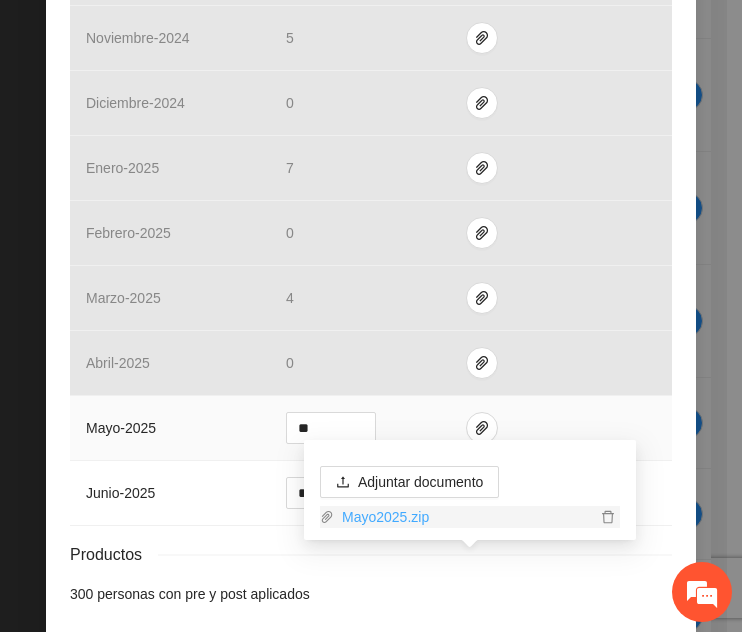 click on "Mayo2025.zip" at bounding box center (465, 517) 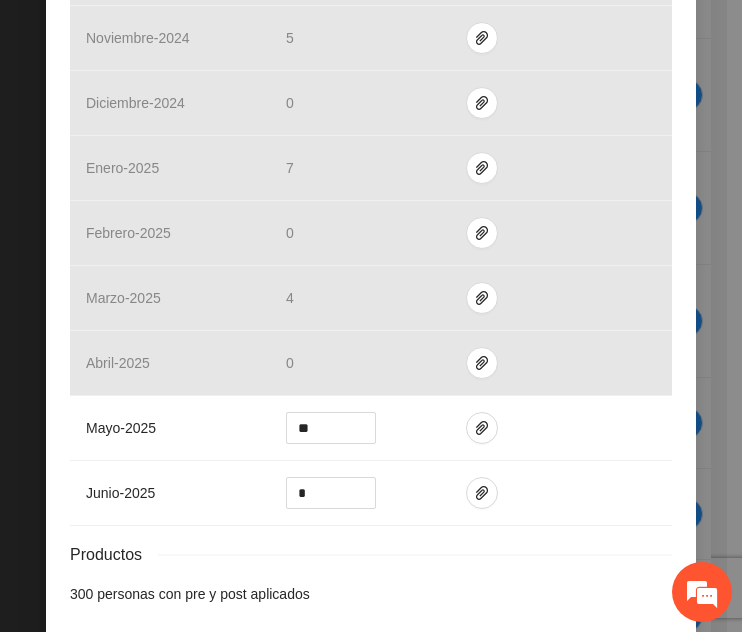 click on "Calendarización [DATE] Month Year Su Mo Tu We Th Fr Sa 29 30 01 02 03 04 05 06 07 08 09 10 11 12 13 14 15 16 17 18 19 20 21 22 23 24 25 26 27 28 29 30 31 01 02 03 04 05 06 07 08 09 Resultados Meta:  600 Reales:  145 Cumplimiento:  24.17 % Medios de verificación Mes Avances del mes Medios de verificación agosto  -  2024 0 septiembre  -  2024 0 octubre  -  2024 48 noviembre  -  2024 [DATE]  -  2024 0 enero  -  2025 [DATE]  -  2025 0 marzo  -  2025 [DATE]  -  2025 0 mayo  -  2025 ** junio  -  2025 * Productos 300 personas con pre y post aplicados" at bounding box center (371, 119) 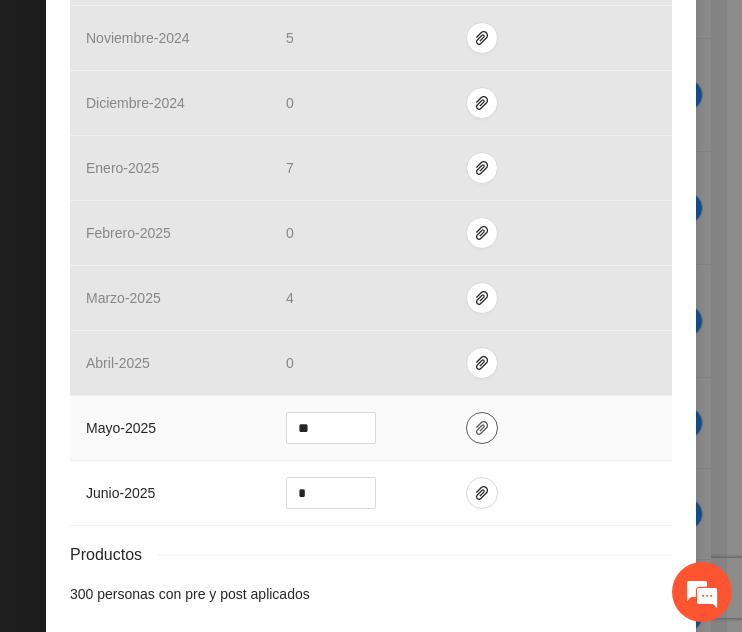 click 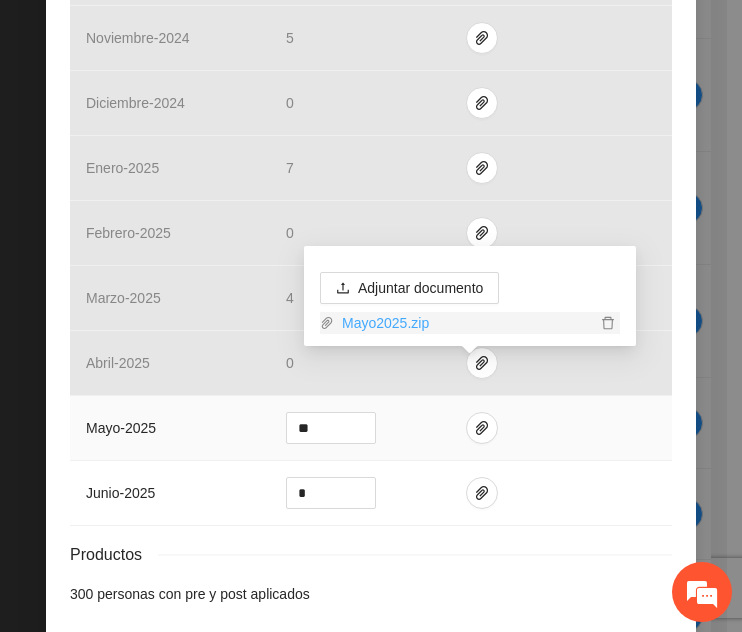 click on "Mayo2025.zip" at bounding box center (465, 323) 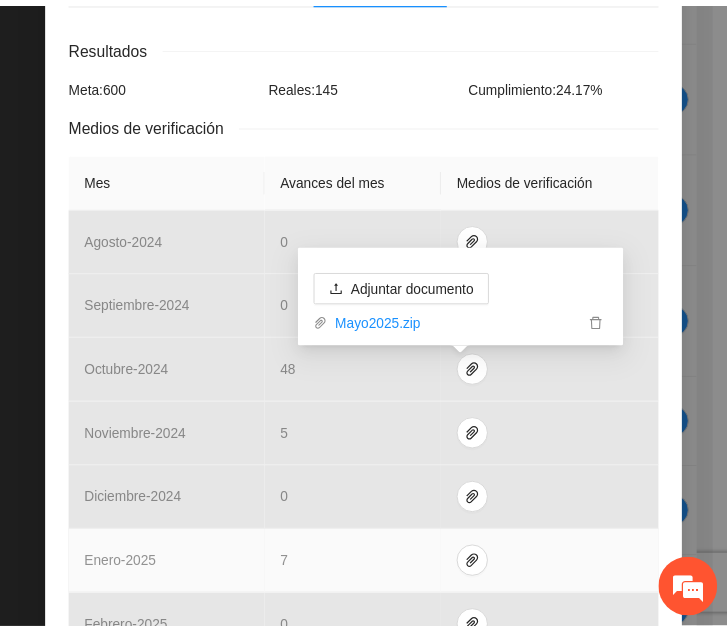scroll, scrollTop: 0, scrollLeft: 0, axis: both 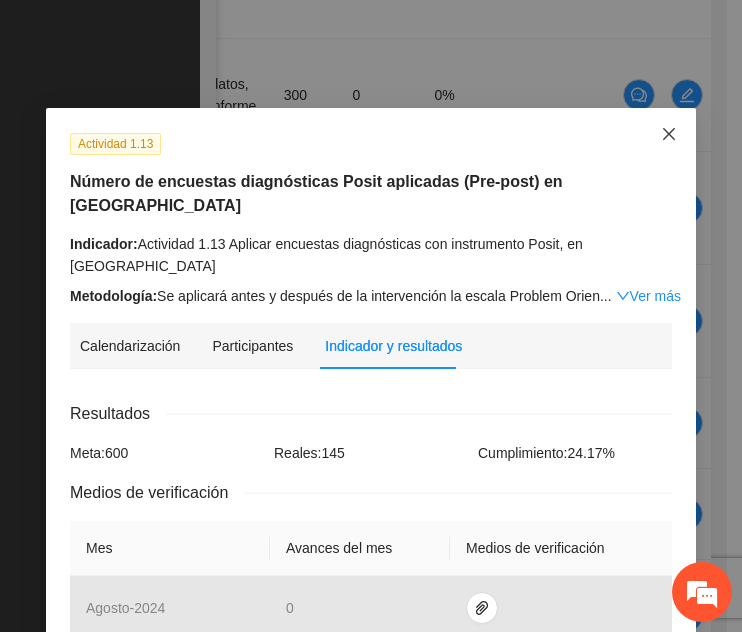 click 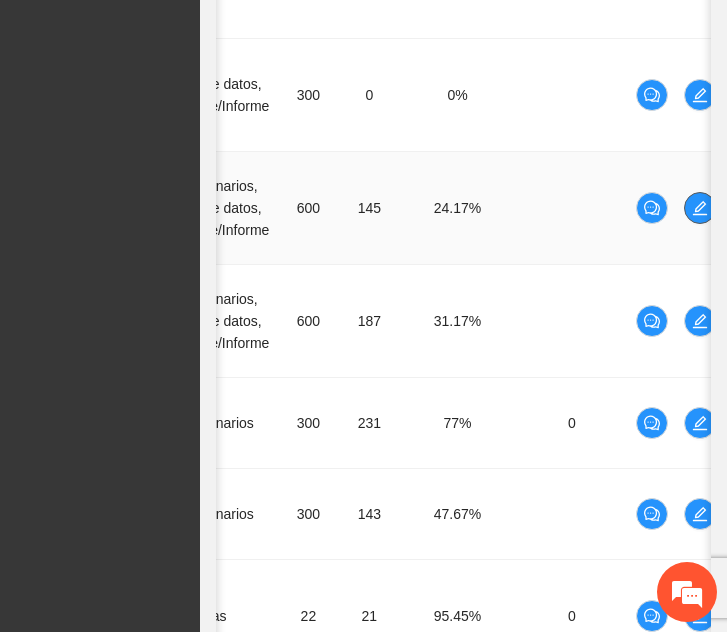 scroll, scrollTop: 0, scrollLeft: 0, axis: both 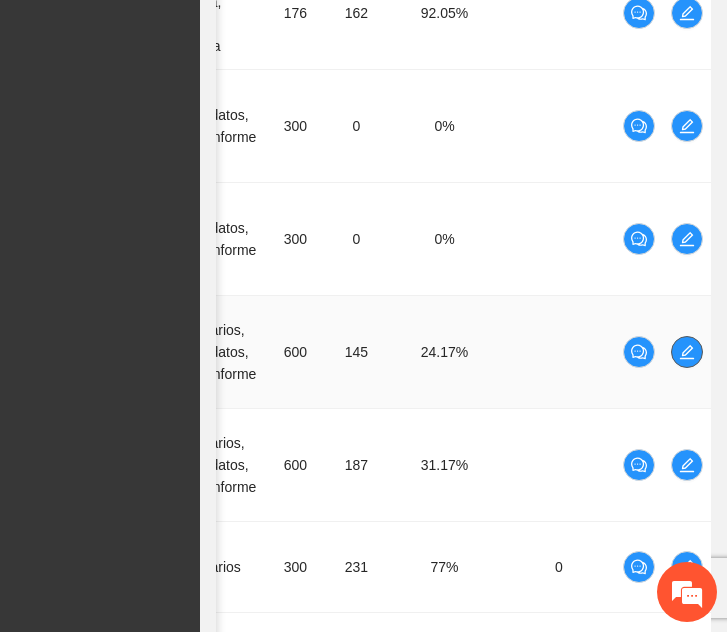 click 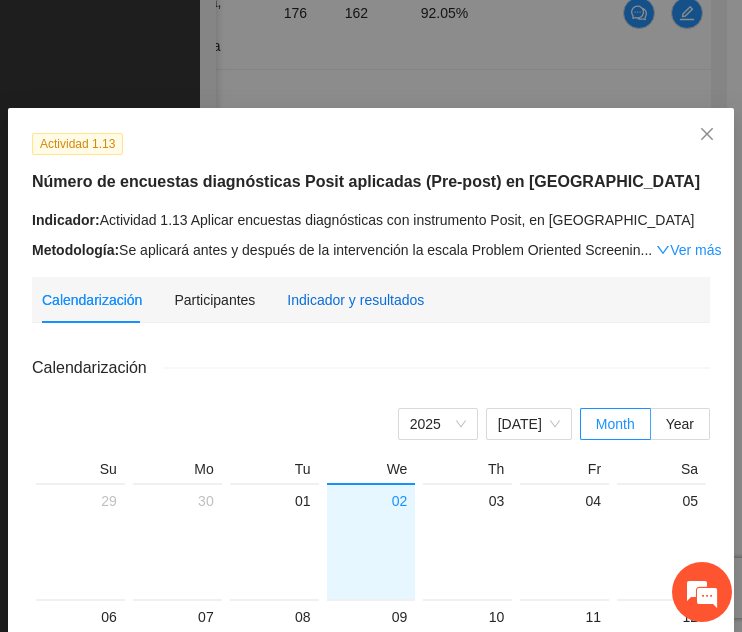click on "Indicador y resultados" at bounding box center [355, 300] 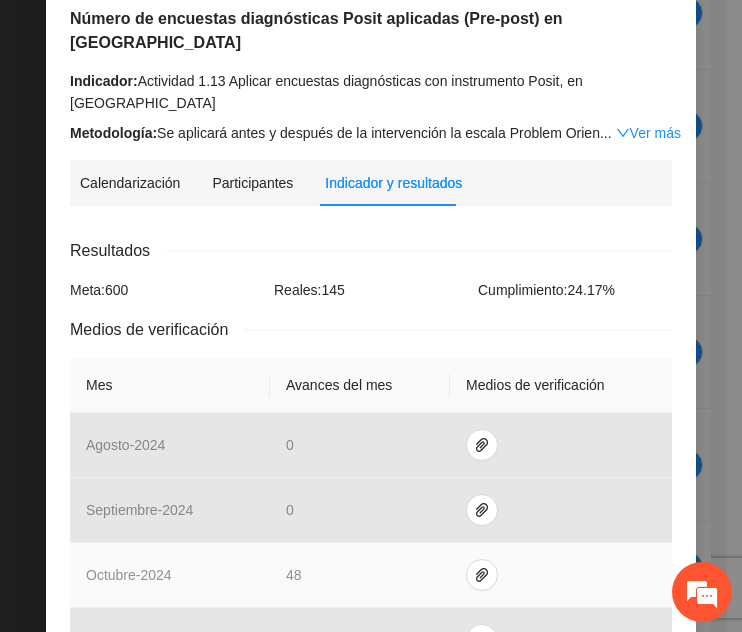 scroll, scrollTop: 164, scrollLeft: 0, axis: vertical 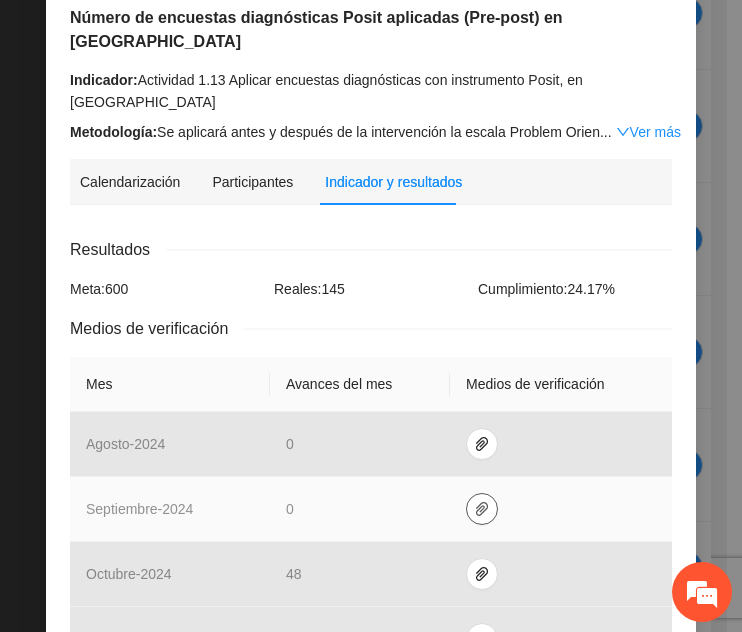click 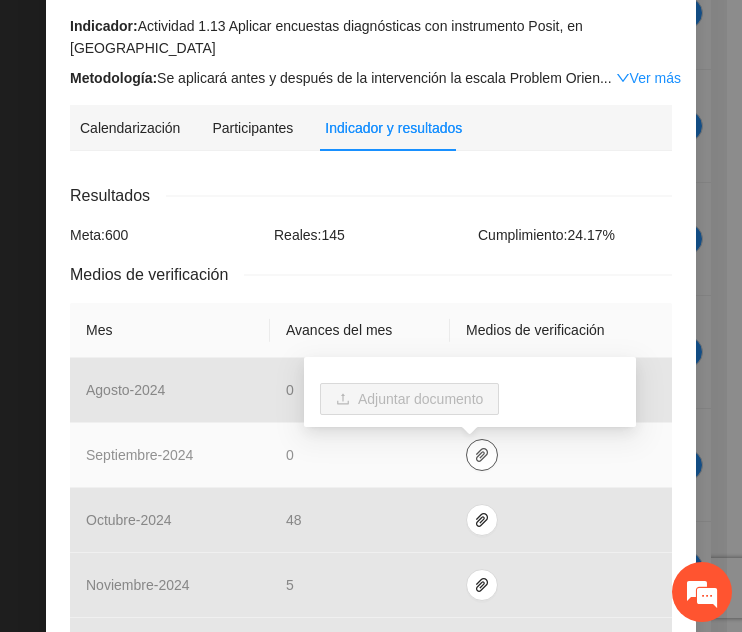 scroll, scrollTop: 228, scrollLeft: 0, axis: vertical 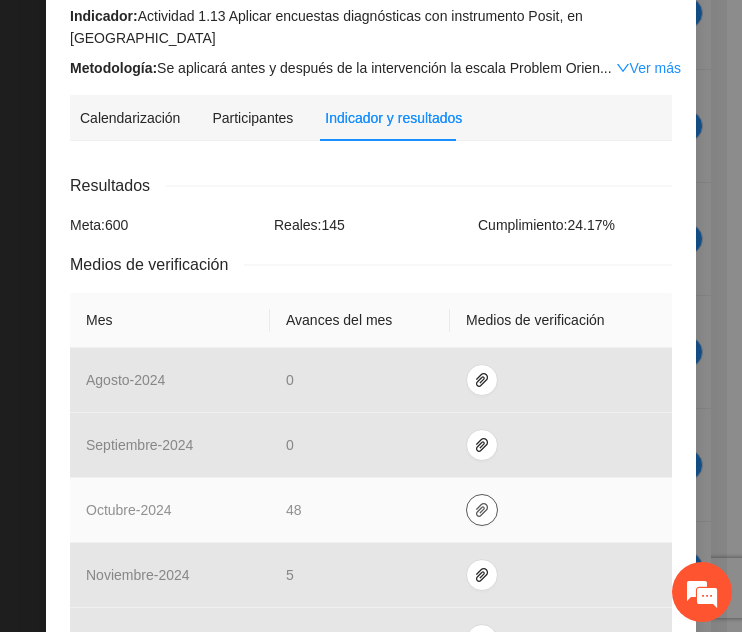 click 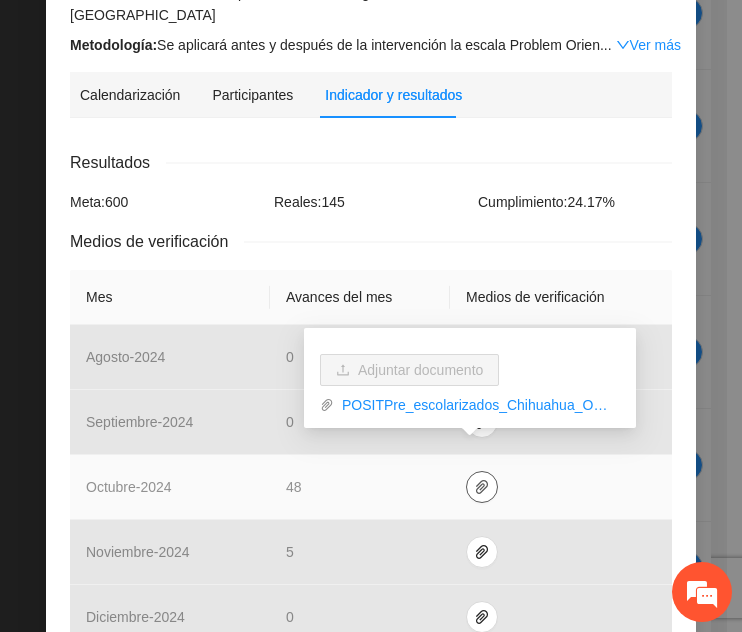 scroll, scrollTop: 253, scrollLeft: 0, axis: vertical 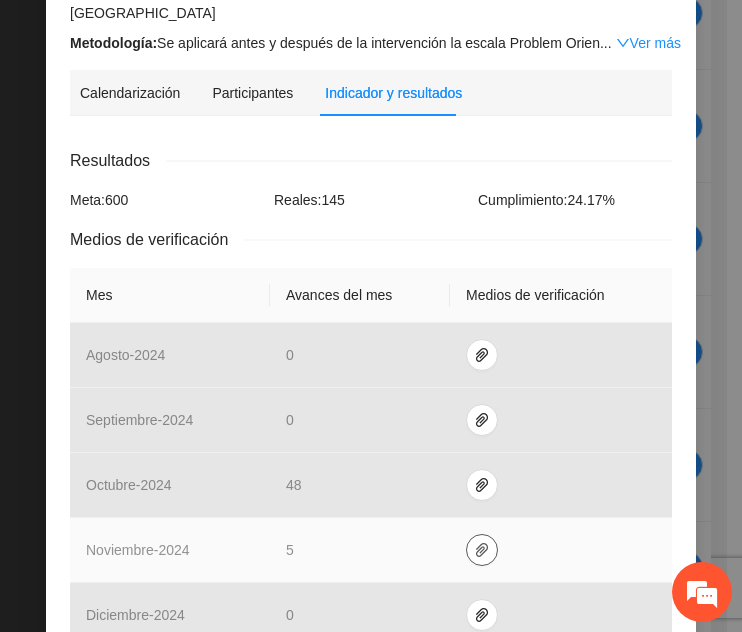 click 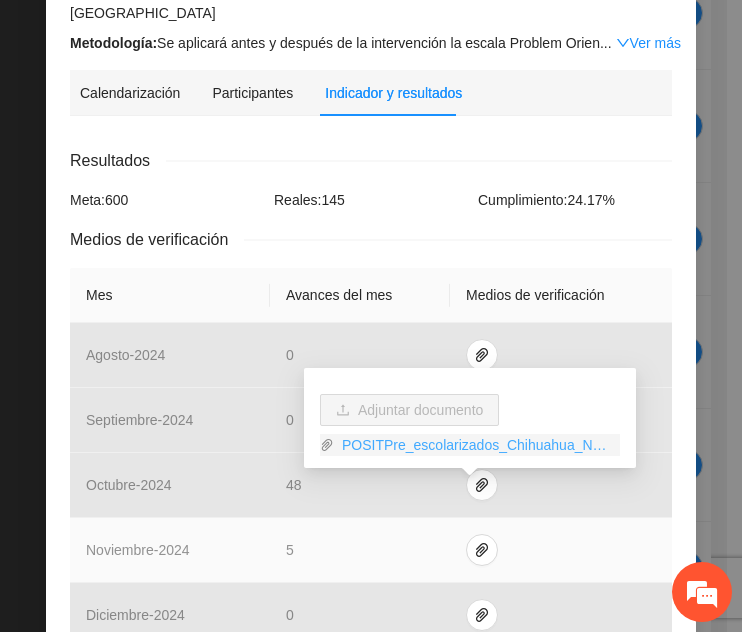 click on "POSITPre_escolarizados_Chihuahua_Noviembre.xlsx" at bounding box center [477, 445] 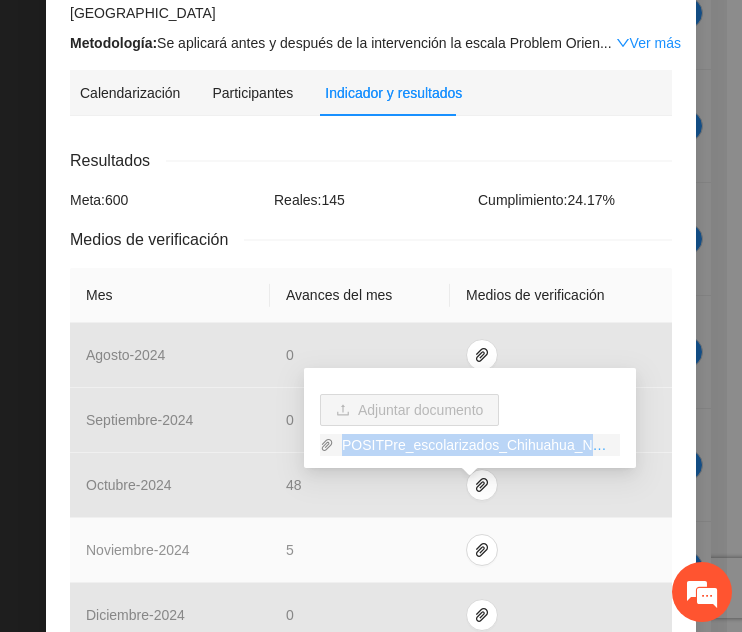 click on "POSITPre_escolarizados_Chihuahua_Noviembre.xlsx" at bounding box center (477, 445) 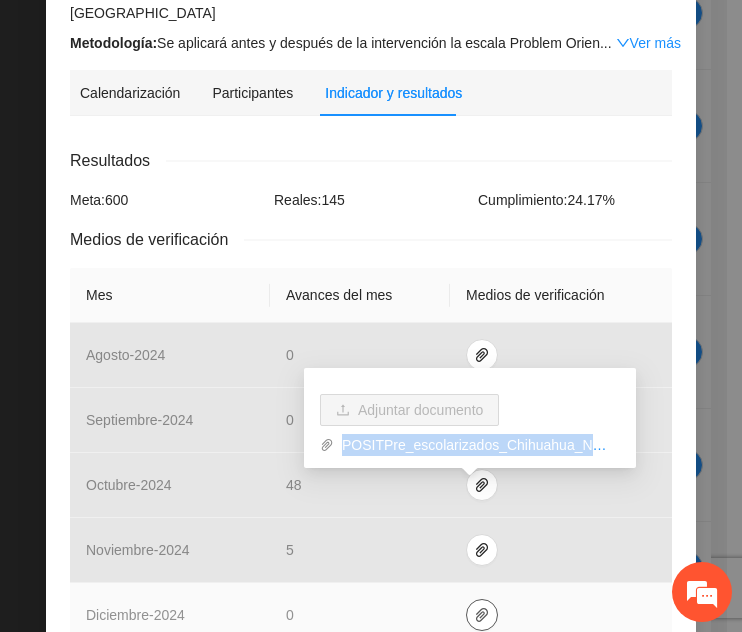 click 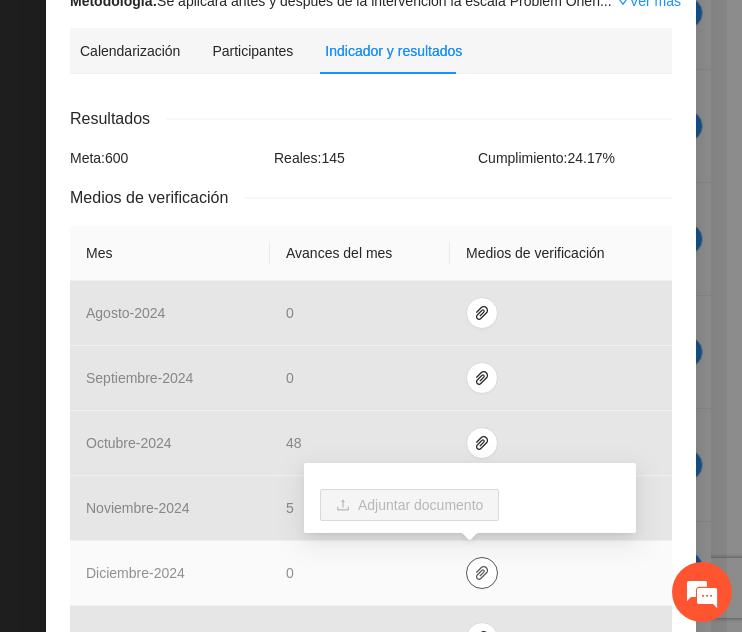 scroll, scrollTop: 299, scrollLeft: 0, axis: vertical 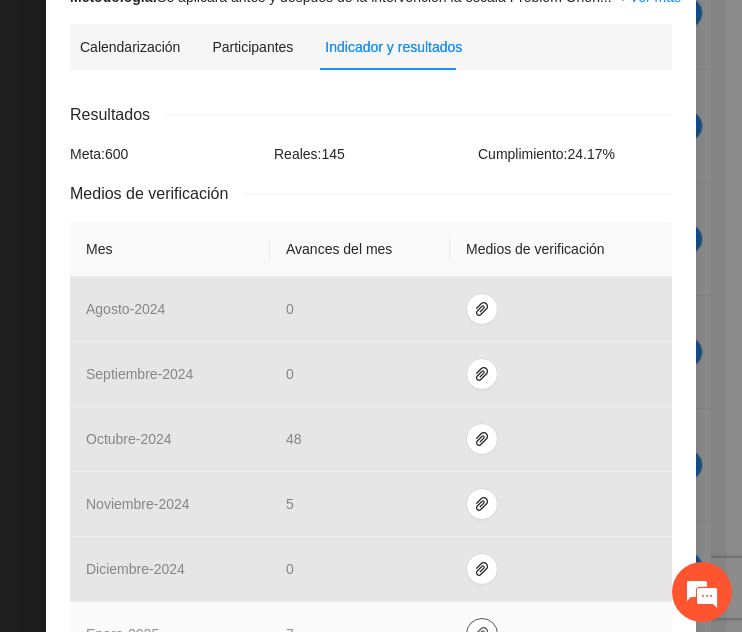 click 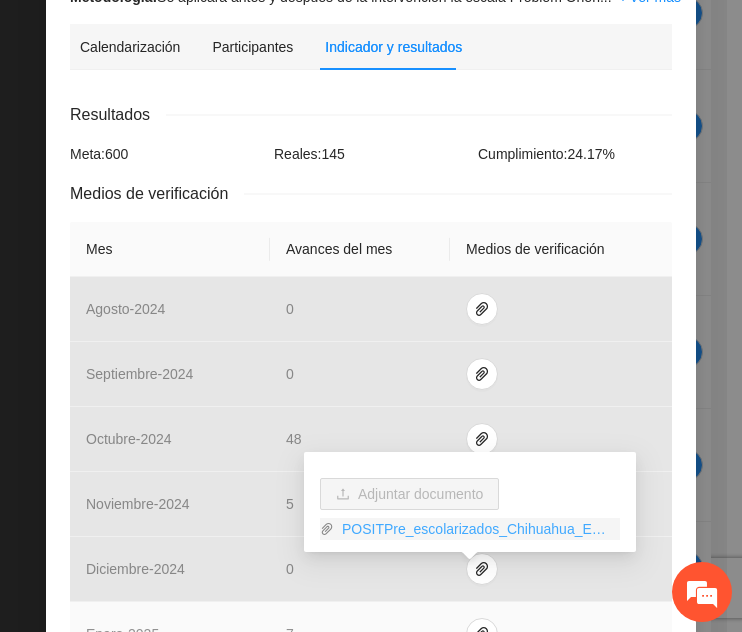 click on "POSITPre_escolarizados_Chihuahua_Enero.xlsx" at bounding box center [477, 529] 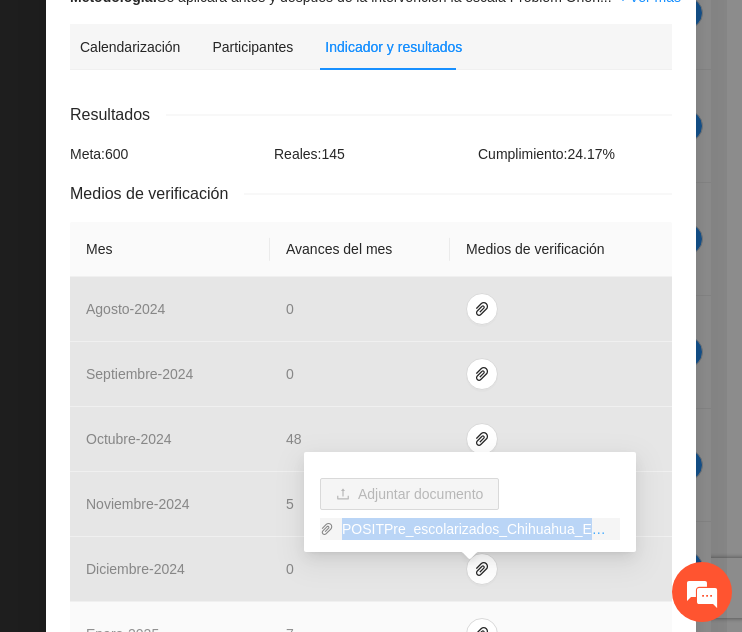 click on "POSITPre_escolarizados_Chihuahua_Enero.xlsx" at bounding box center [477, 529] 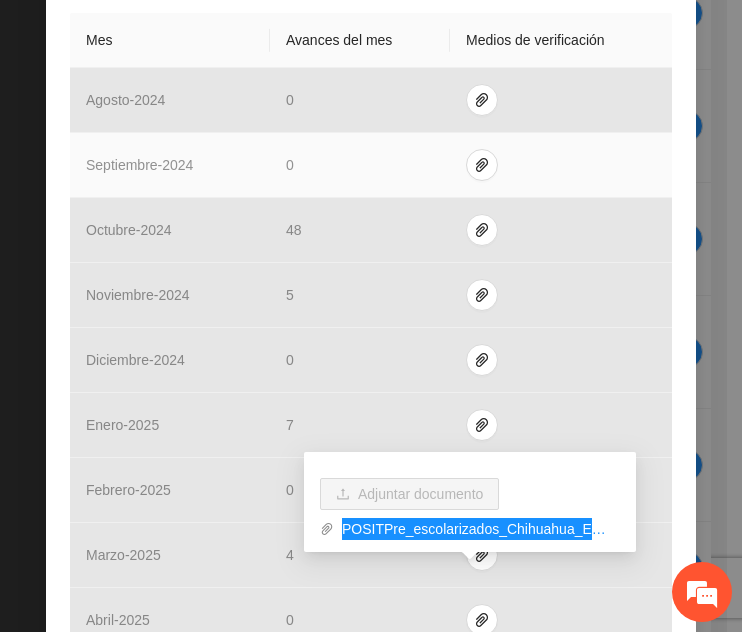 scroll, scrollTop: 509, scrollLeft: 0, axis: vertical 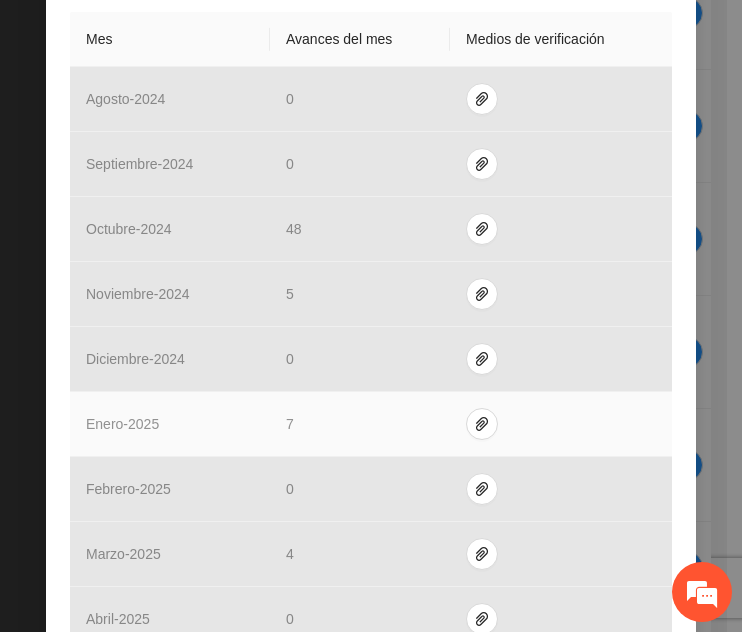 click at bounding box center [561, 424] 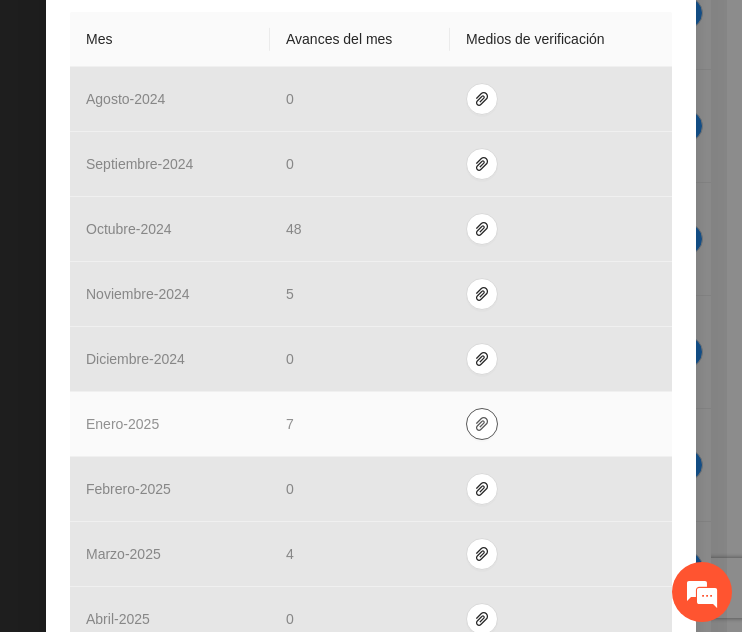 click 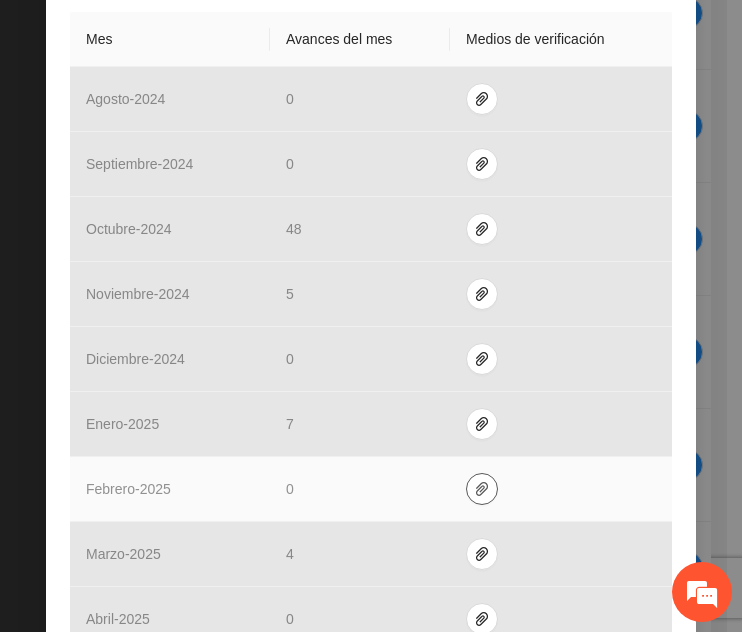 click at bounding box center [482, 489] 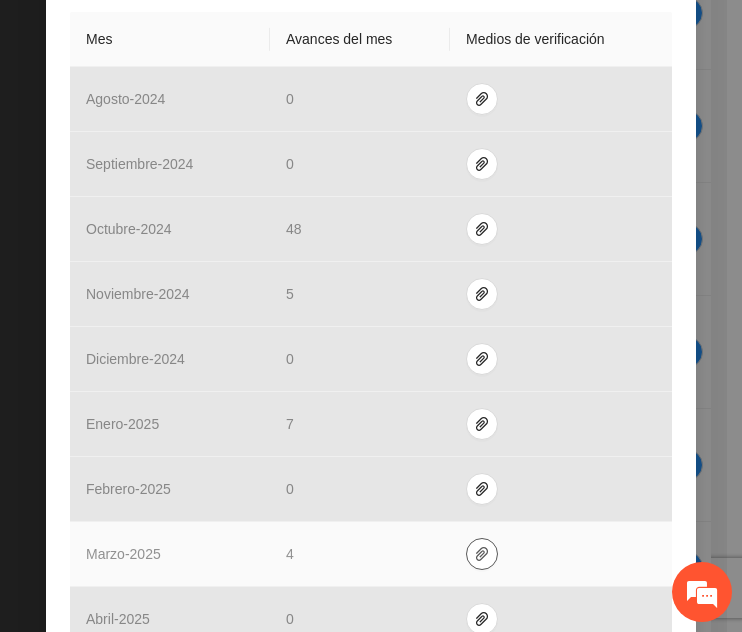 click 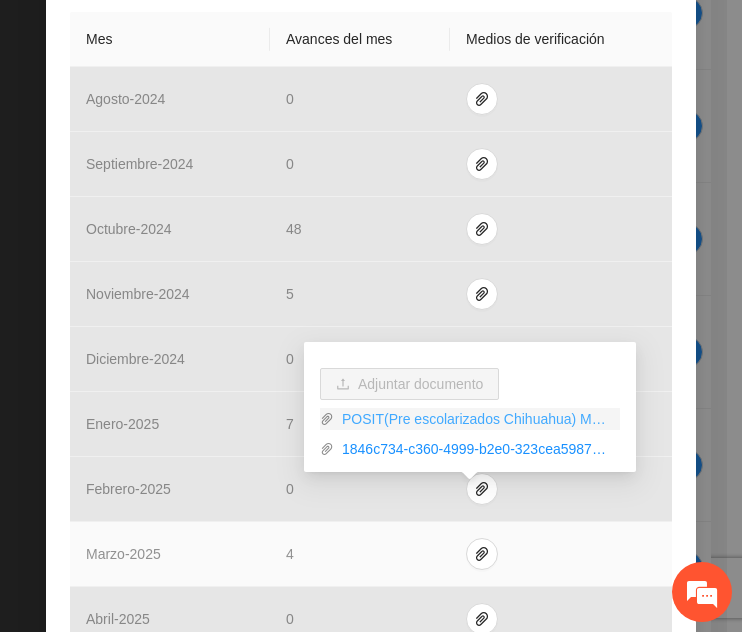 click on "POSIT(Pre escolarizados Chihuahua) Marzo.xlsx" at bounding box center (477, 419) 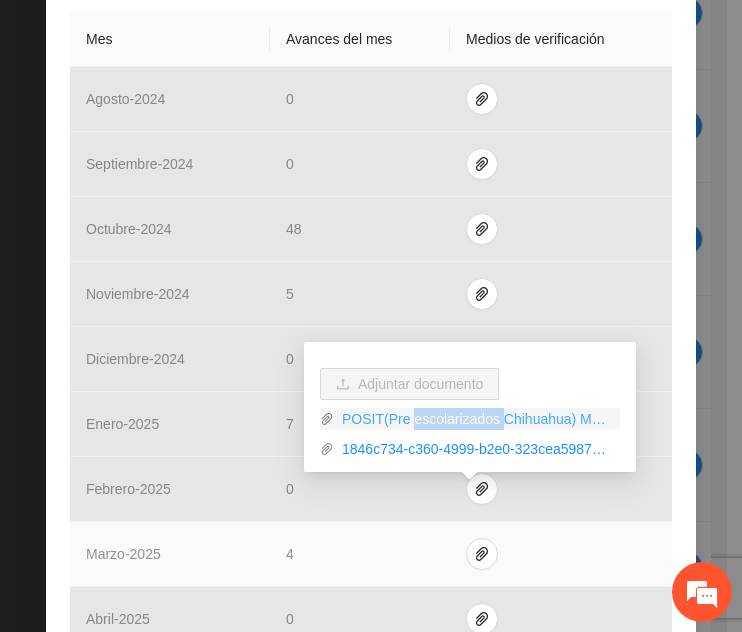 click on "POSIT(Pre escolarizados Chihuahua) Marzo.xlsx" at bounding box center (477, 419) 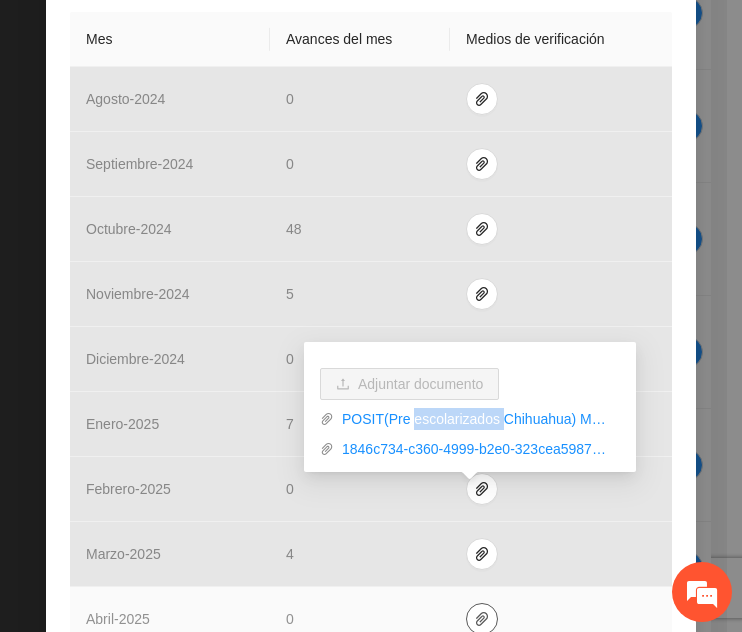 click 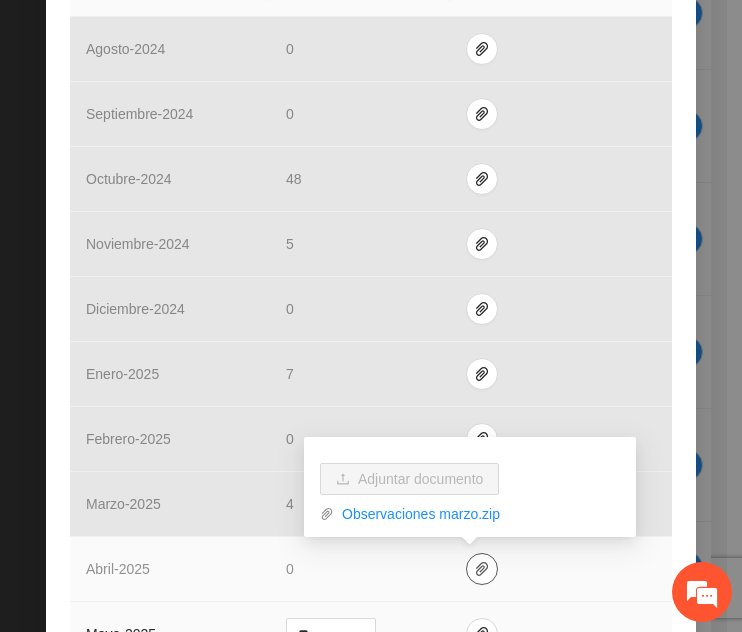 scroll, scrollTop: 562, scrollLeft: 0, axis: vertical 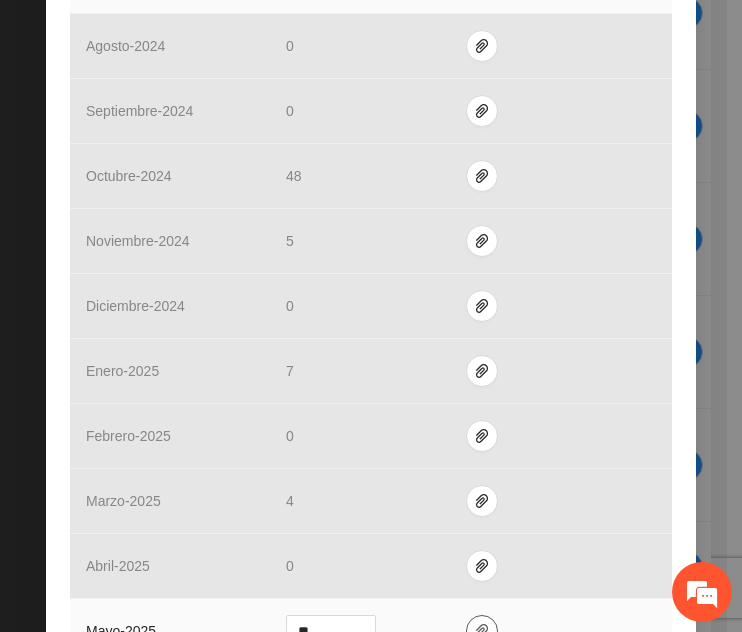 click 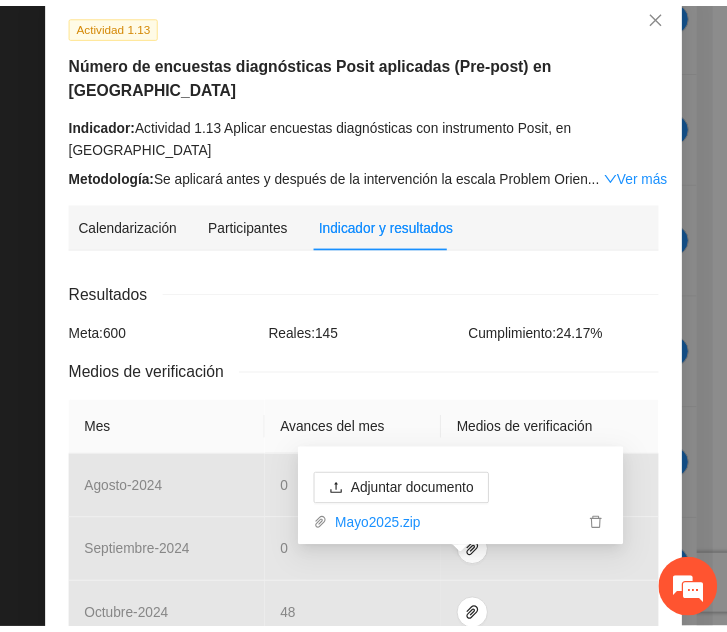 scroll, scrollTop: 0, scrollLeft: 0, axis: both 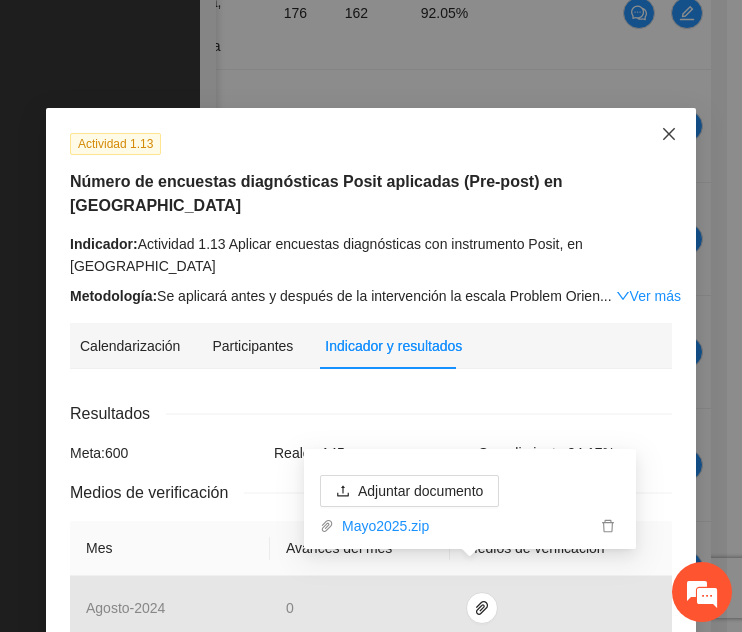 click at bounding box center [669, 135] 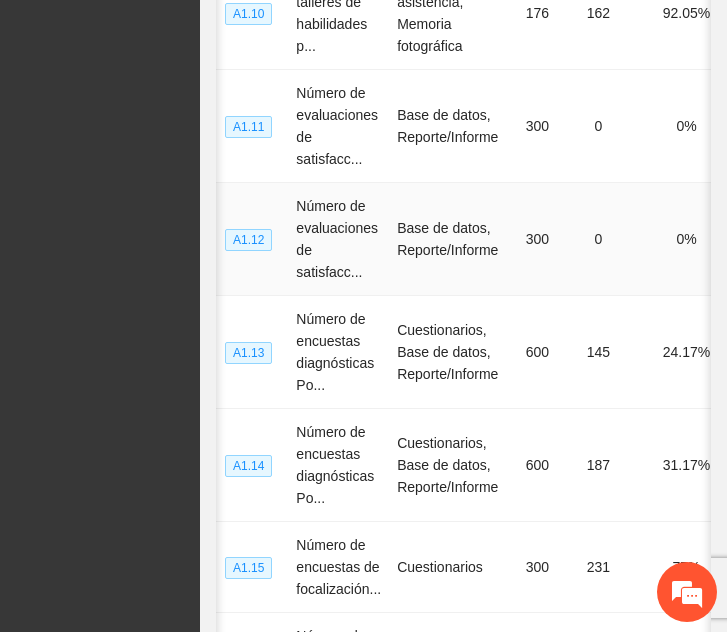 scroll, scrollTop: 0, scrollLeft: 0, axis: both 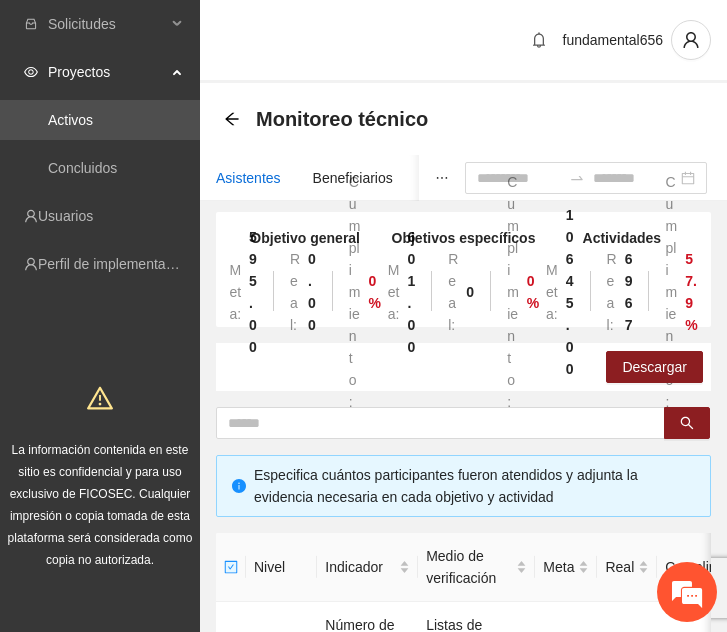 click on "Asistentes" at bounding box center [248, 178] 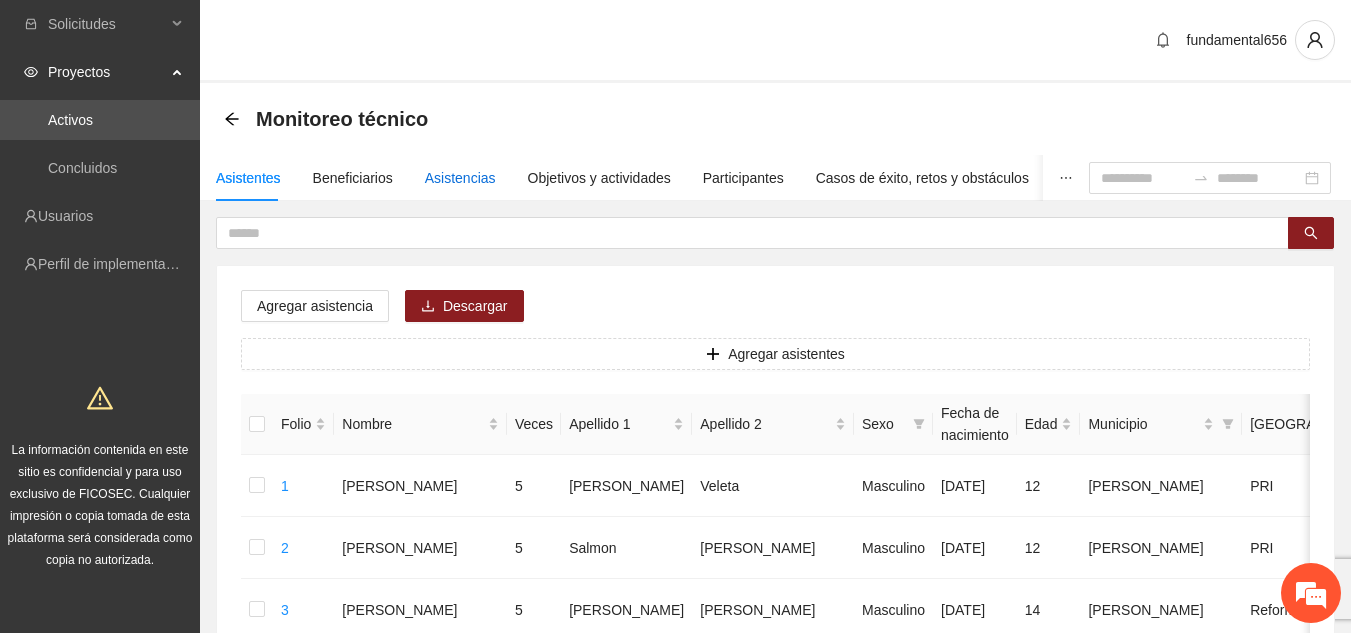 click on "Asistencias" at bounding box center (460, 178) 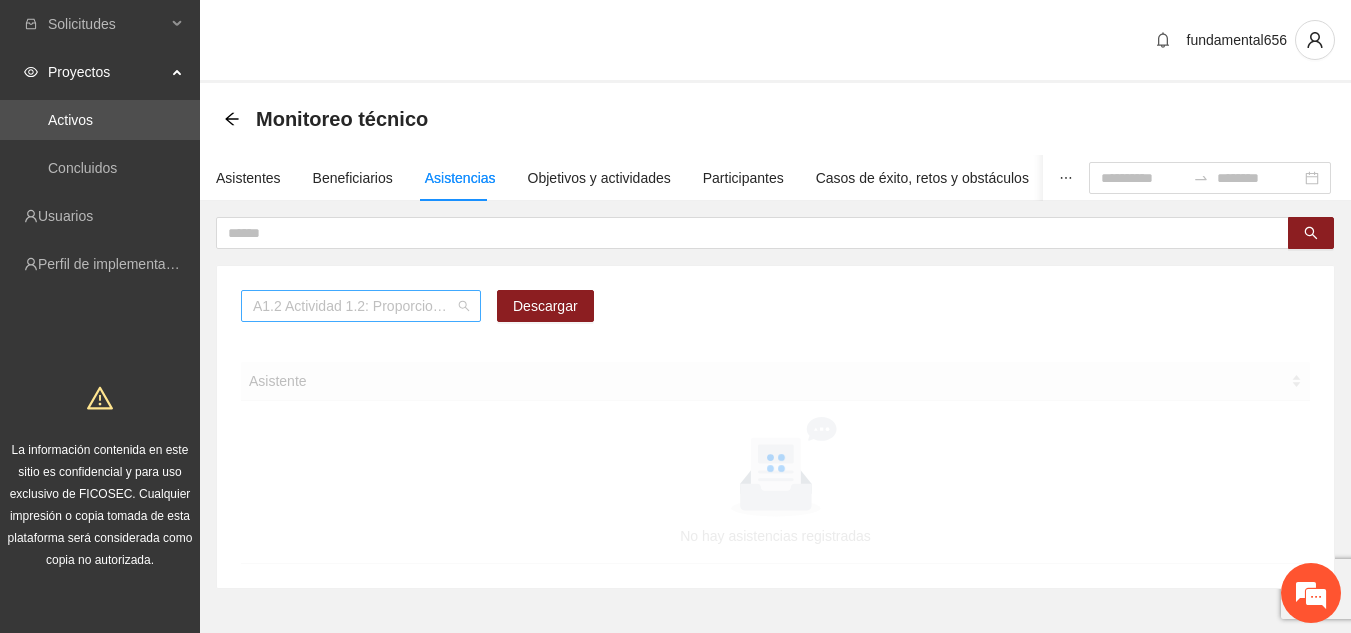 click on "A1.2 Actividad 1.2:  Proporcionar terapias cognitivo-conductuales a adolescentes y jóvenes con consumo de sustancia y/o comportamiento agresivo en  [PERSON_NAME]" at bounding box center (361, 306) 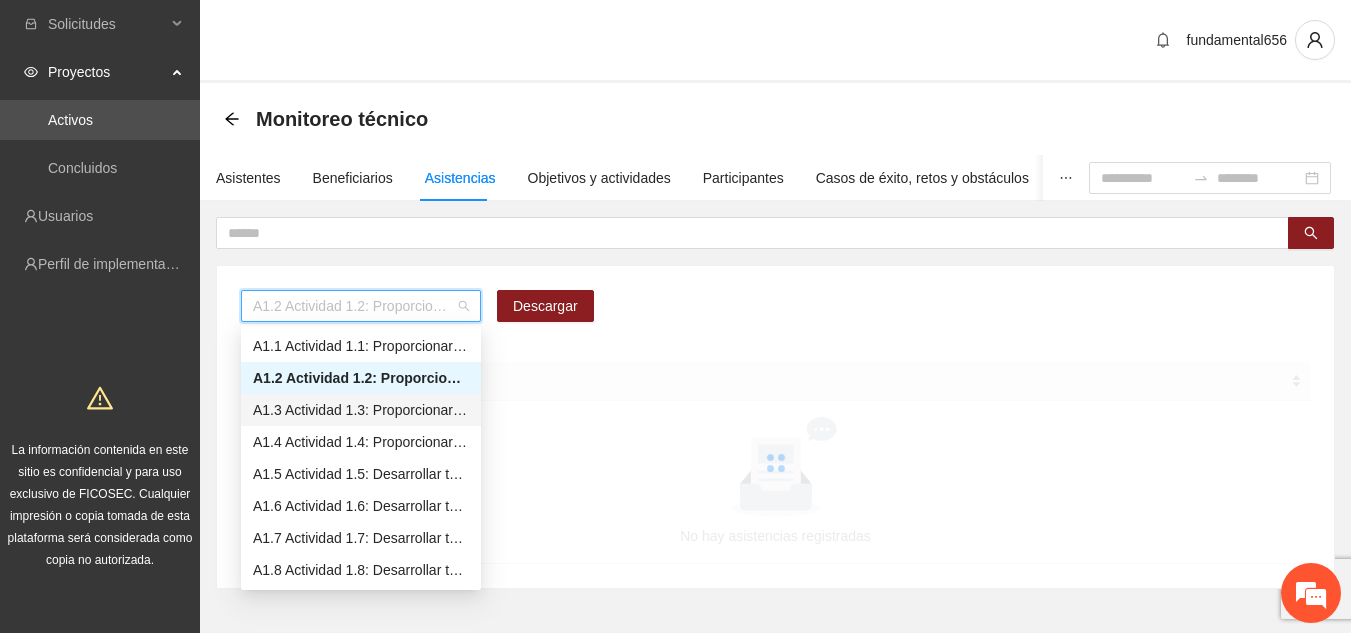 click on "A1.3 Actividad 1.3:  Proporcionar terapias cognitivo-conductuales de seguimiento a adolescentes y jóvenes con consumo de sustancia y/o comportamiento agresivo en [GEOGRAPHIC_DATA]" at bounding box center (361, 410) 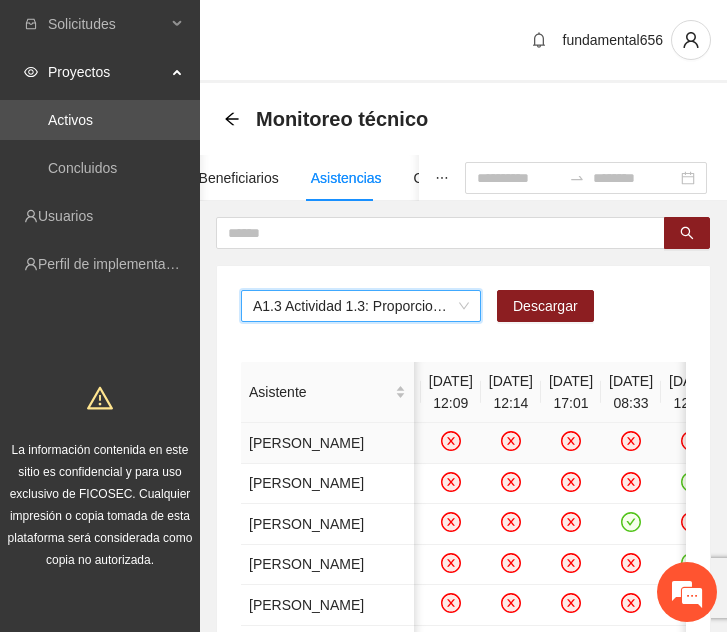scroll, scrollTop: 0, scrollLeft: 143, axis: horizontal 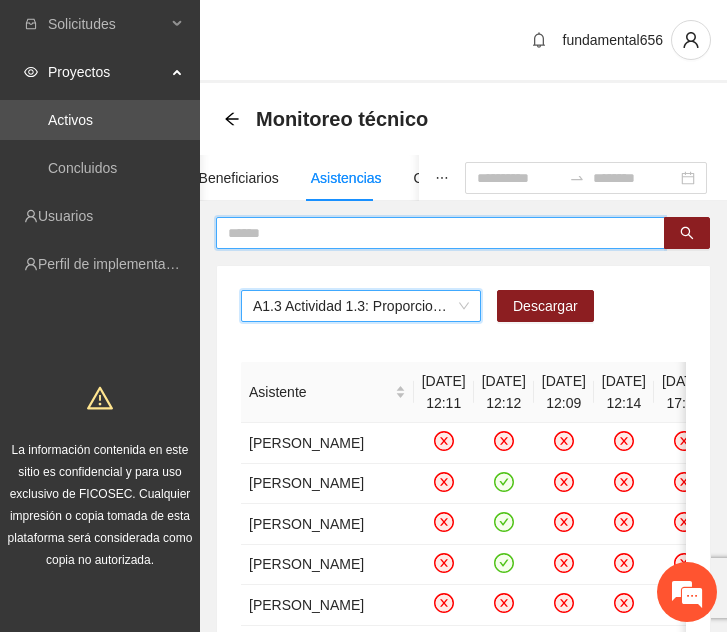 click at bounding box center [432, 233] 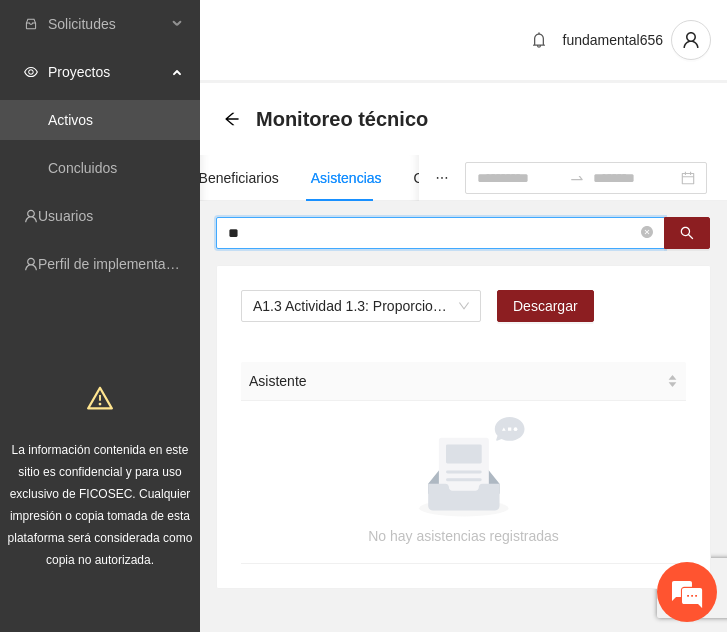 type on "*" 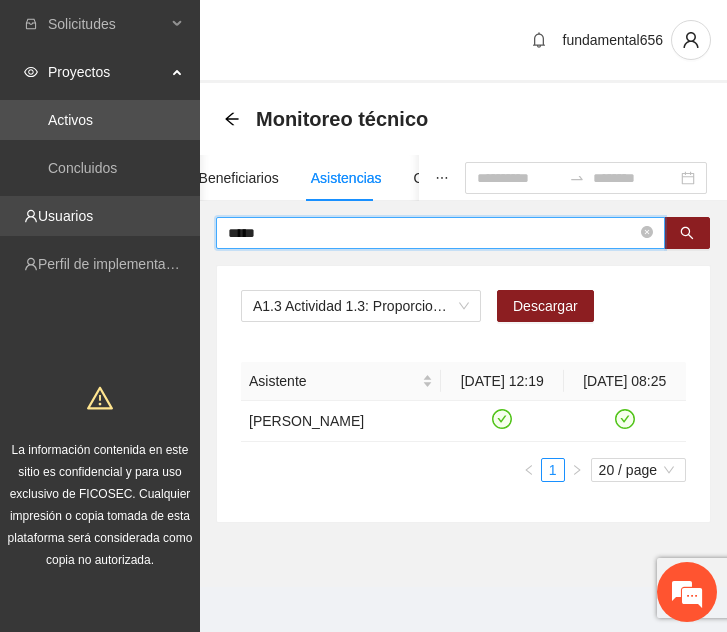 drag, startPoint x: 371, startPoint y: 237, endPoint x: 169, endPoint y: 230, distance: 202.12125 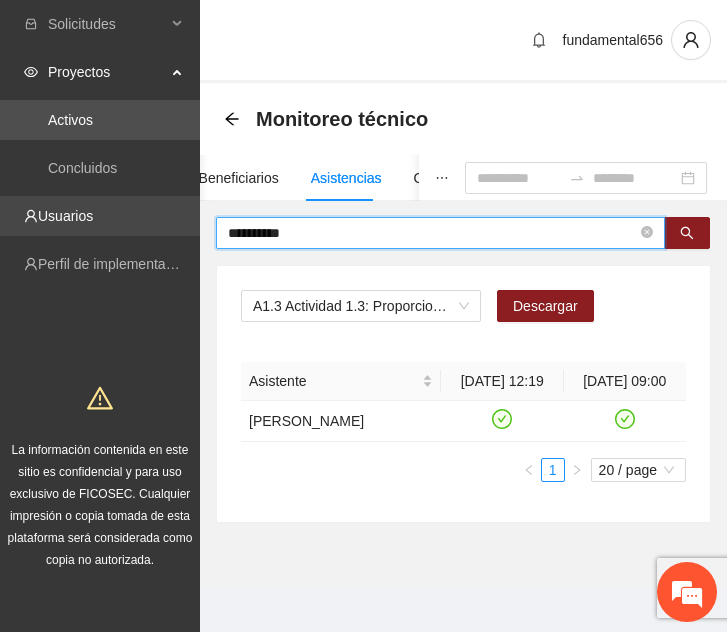 drag, startPoint x: 308, startPoint y: 235, endPoint x: 199, endPoint y: 232, distance: 109.041275 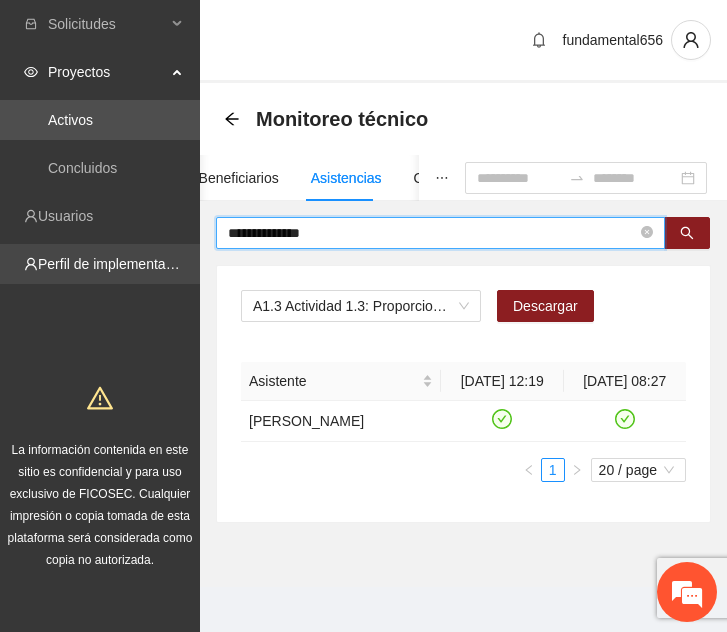 drag, startPoint x: 352, startPoint y: 229, endPoint x: 38, endPoint y: 250, distance: 314.70145 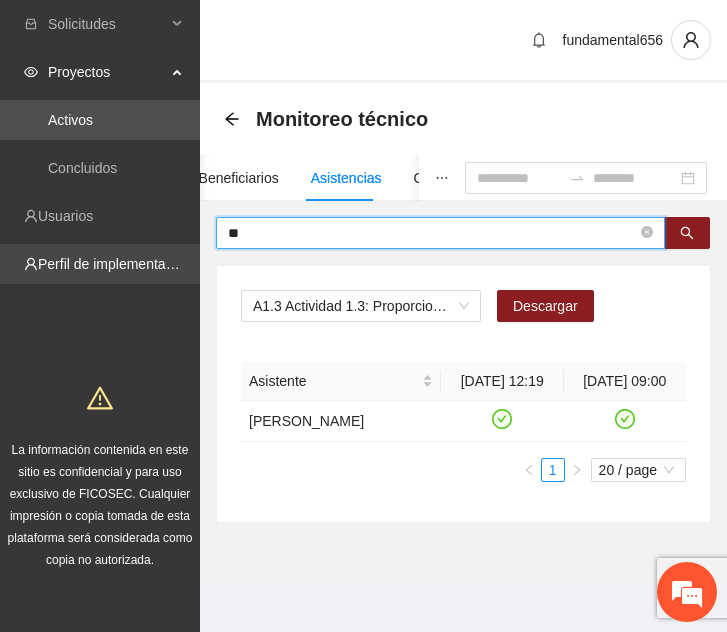 type on "*" 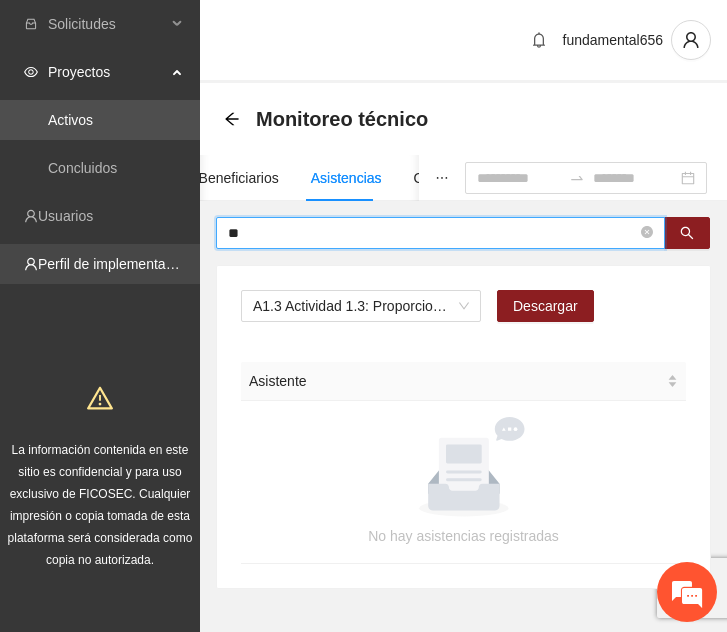 type on "*" 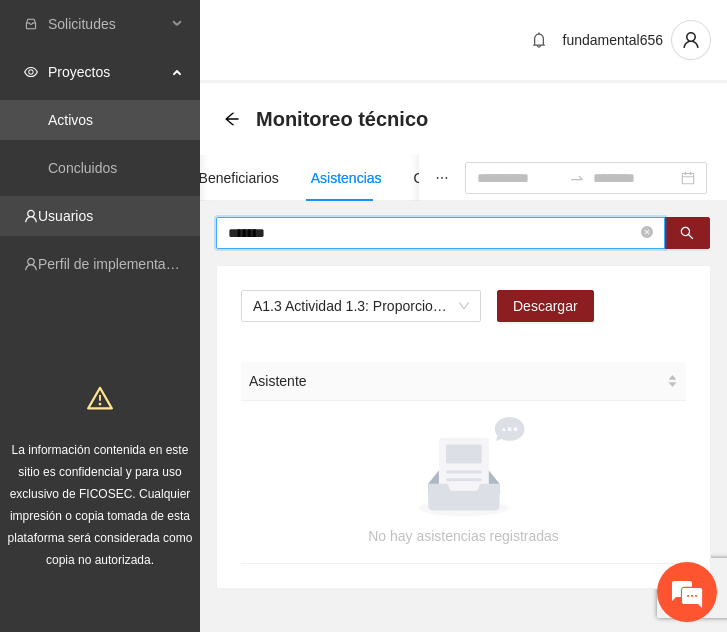 drag, startPoint x: 394, startPoint y: 239, endPoint x: 188, endPoint y: 227, distance: 206.34921 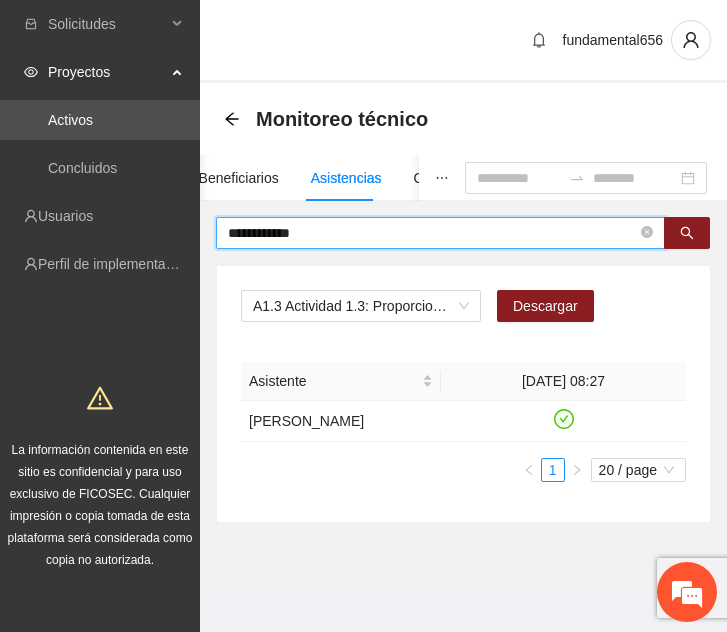 click on "**********" at bounding box center (432, 233) 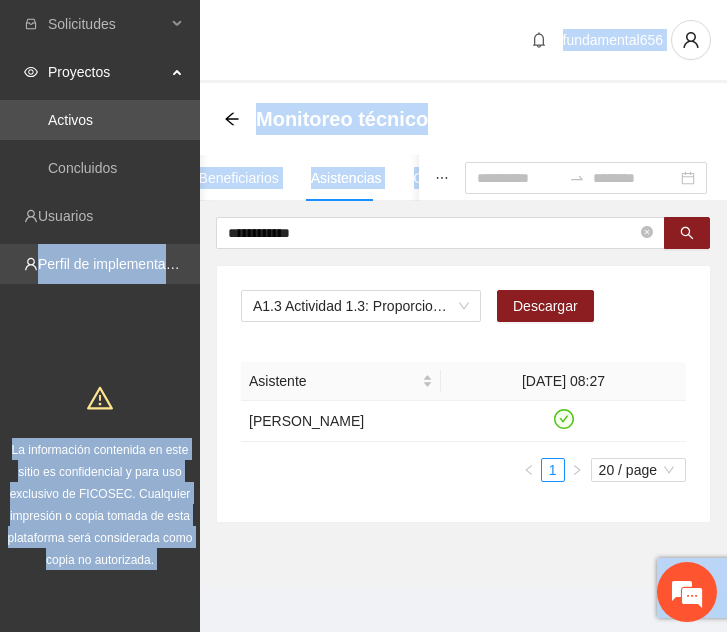 drag, startPoint x: 340, startPoint y: 243, endPoint x: 189, endPoint y: 251, distance: 151.21178 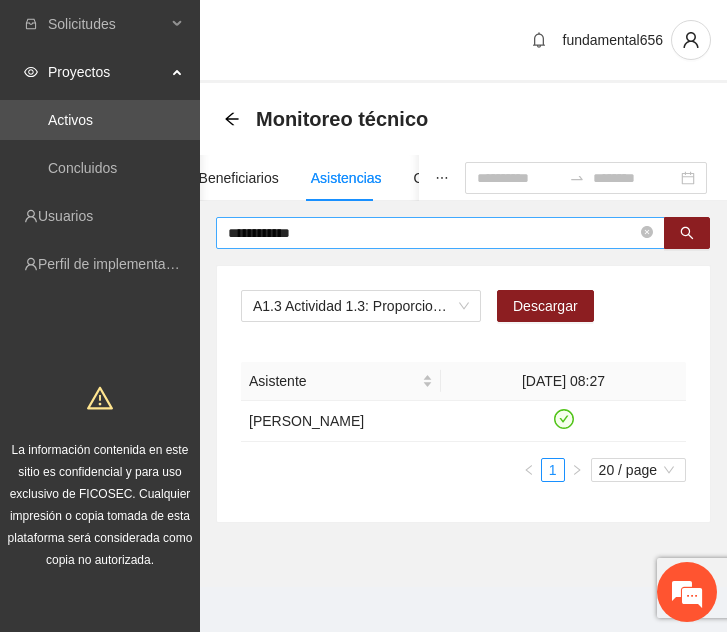 click on "**********" at bounding box center [432, 233] 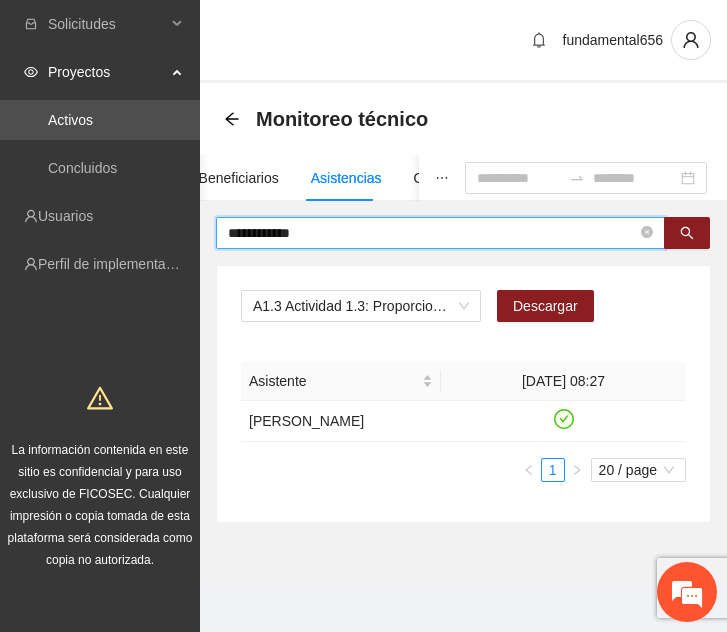 drag, startPoint x: 331, startPoint y: 232, endPoint x: 226, endPoint y: 232, distance: 105 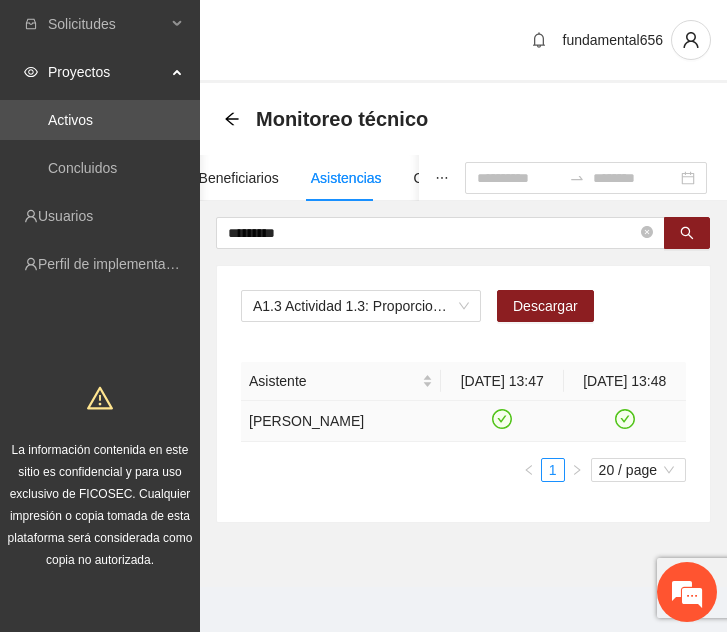 click at bounding box center (502, 421) 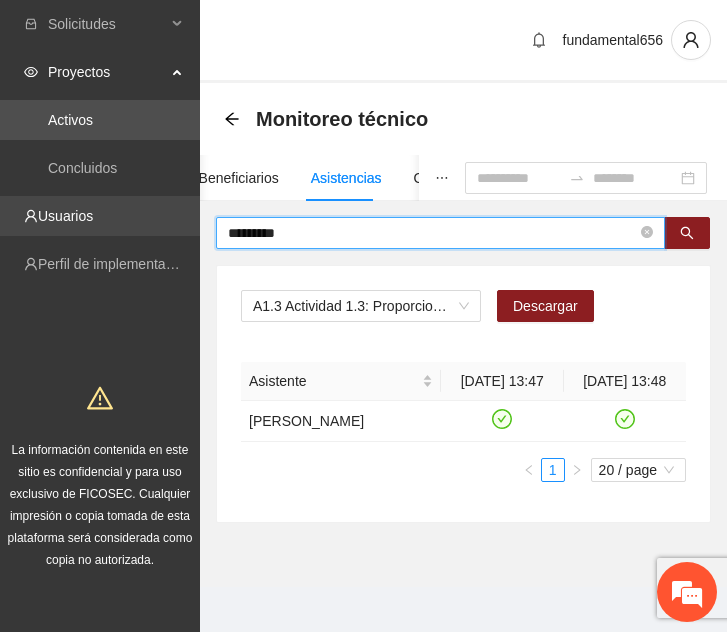 drag, startPoint x: 362, startPoint y: 226, endPoint x: 153, endPoint y: 228, distance: 209.00957 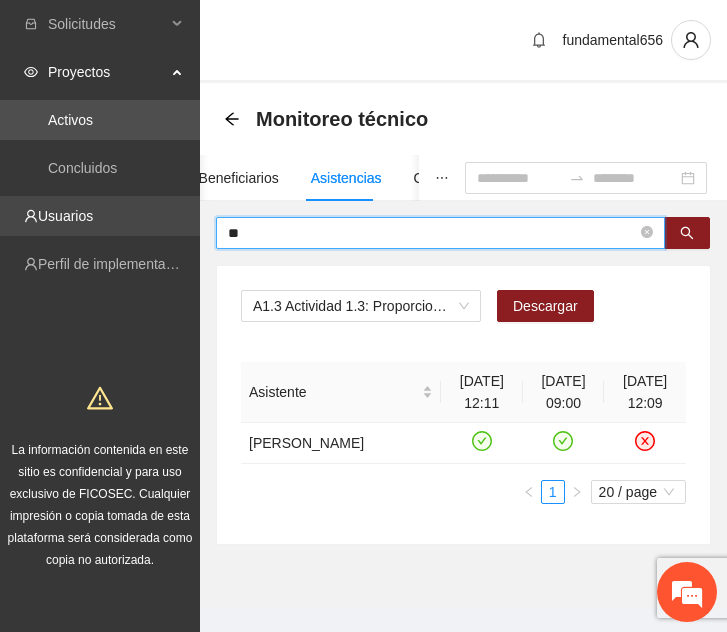 type on "*" 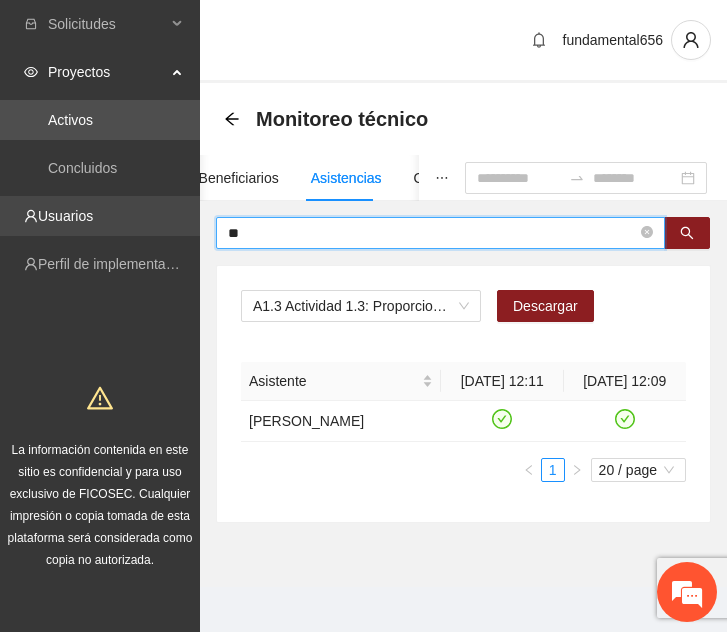 type on "*" 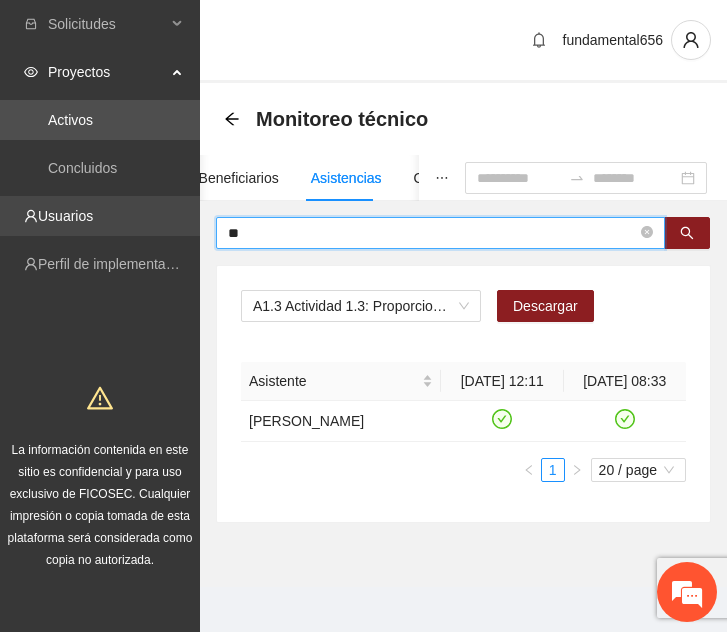 type on "*" 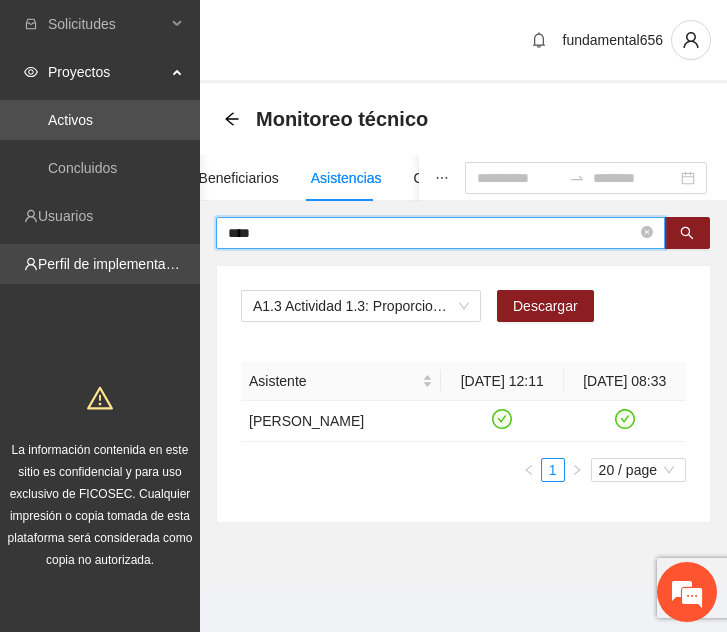 drag, startPoint x: 436, startPoint y: 232, endPoint x: 124, endPoint y: 250, distance: 312.5188 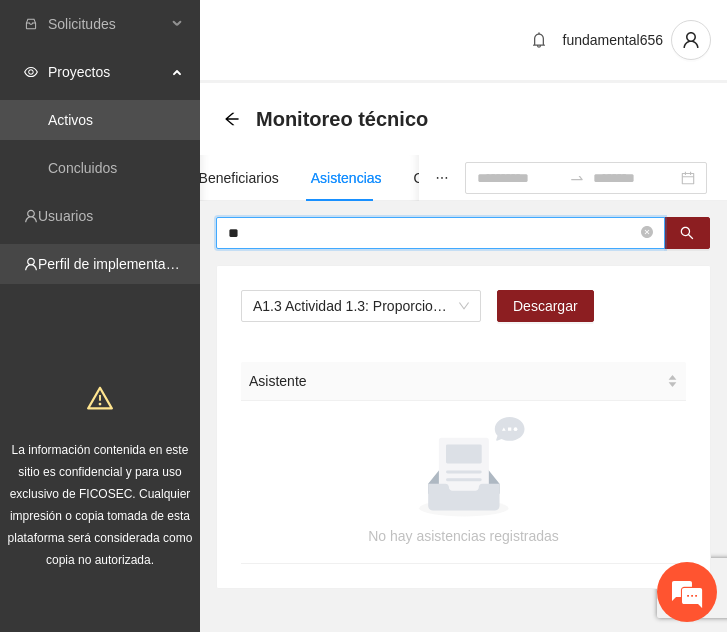 type on "*" 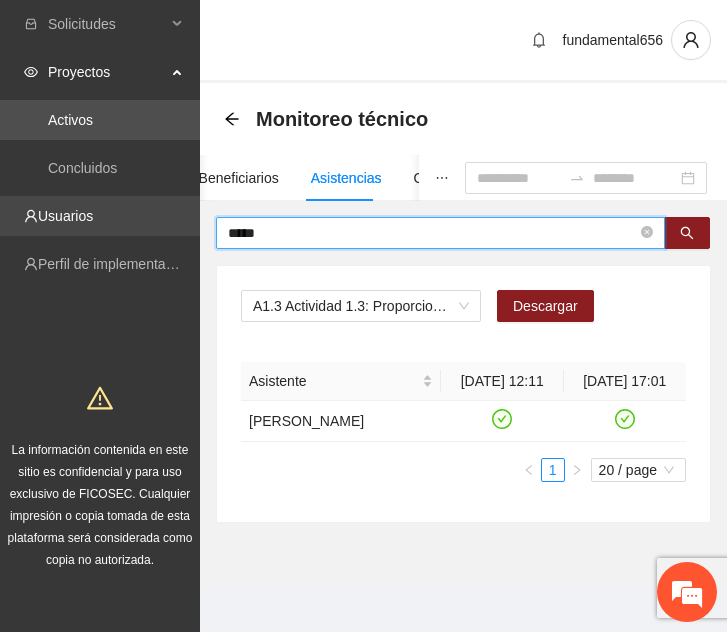 drag, startPoint x: 305, startPoint y: 243, endPoint x: 196, endPoint y: 235, distance: 109.29318 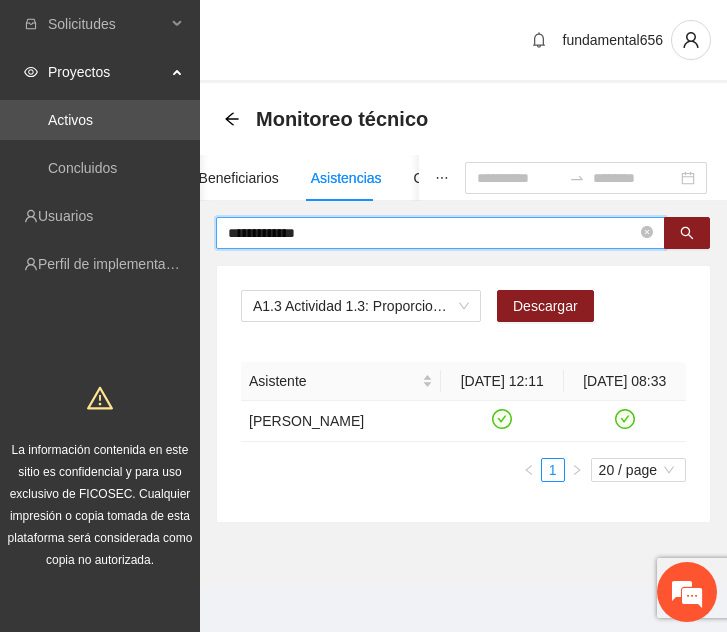 drag, startPoint x: 341, startPoint y: 225, endPoint x: 225, endPoint y: 218, distance: 116.21101 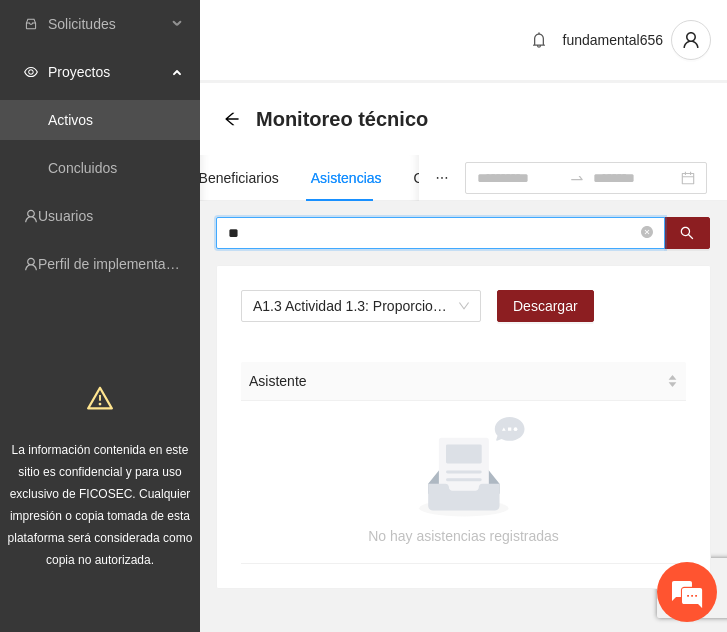 type on "*" 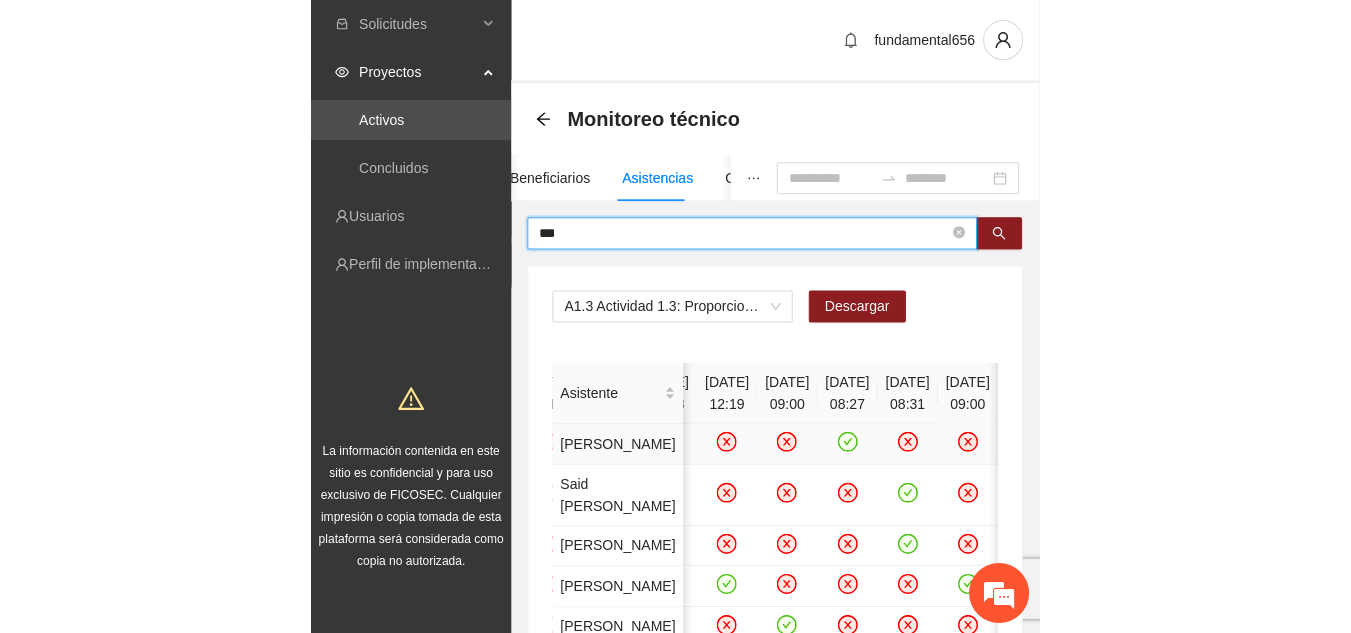 scroll, scrollTop: 0, scrollLeft: 0, axis: both 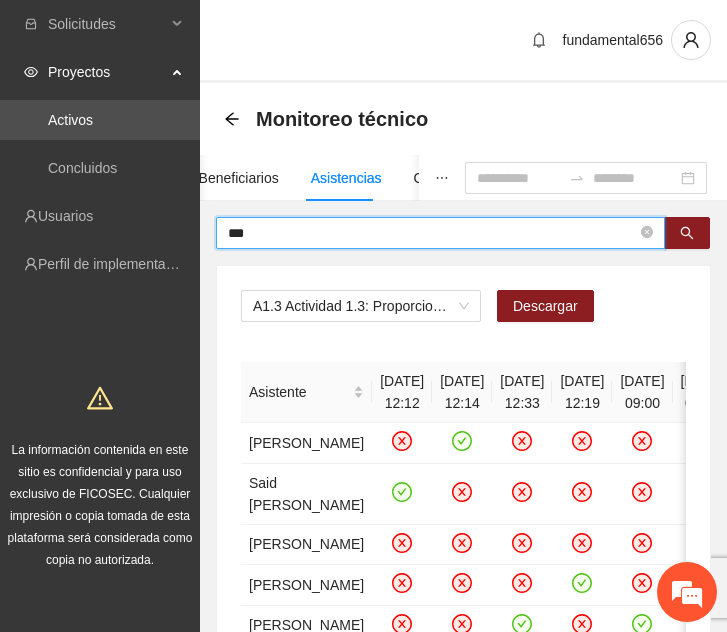 drag, startPoint x: 342, startPoint y: 222, endPoint x: 168, endPoint y: 243, distance: 175.26266 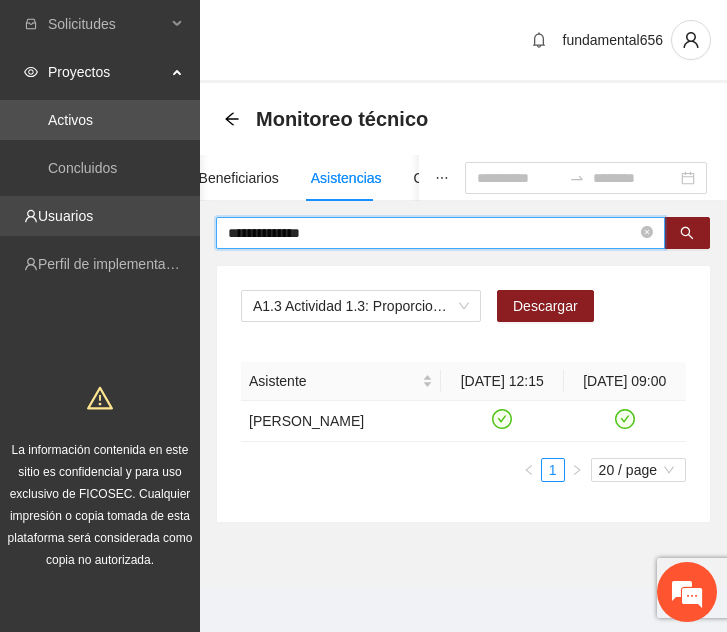 drag, startPoint x: 363, startPoint y: 231, endPoint x: 151, endPoint y: 210, distance: 213.03755 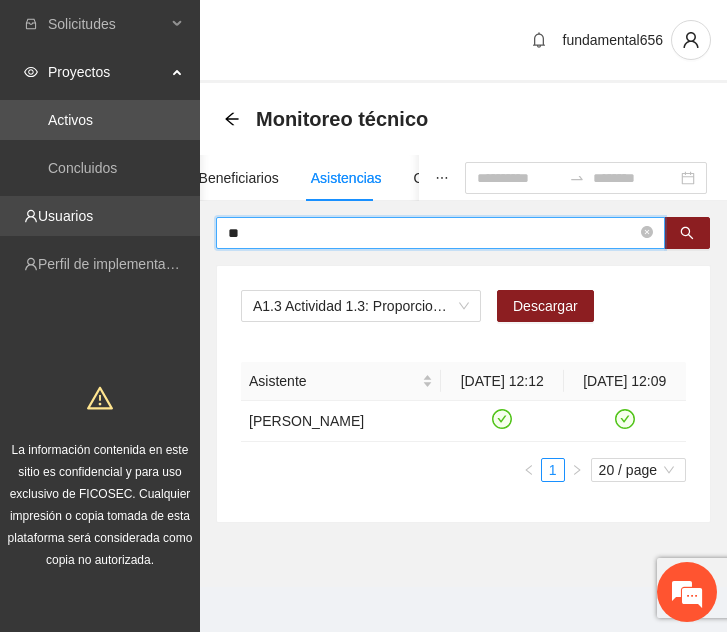 type on "*" 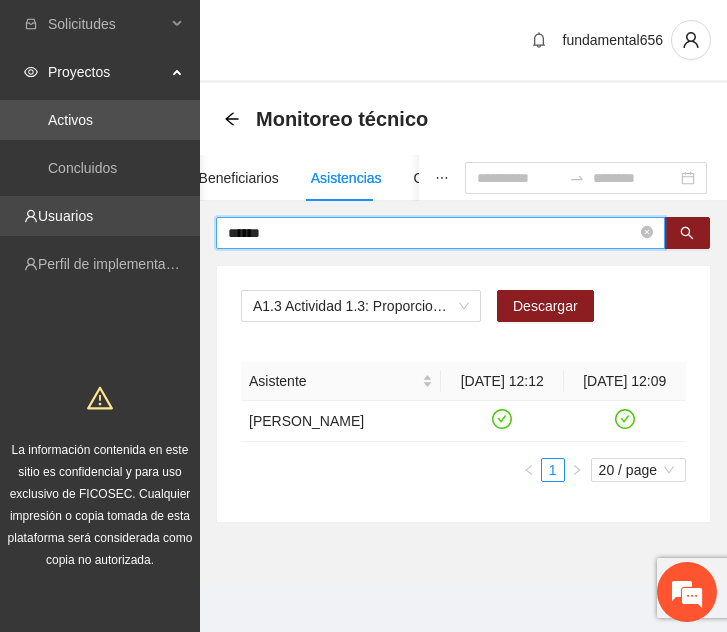 drag, startPoint x: 428, startPoint y: 234, endPoint x: 118, endPoint y: 232, distance: 310.00644 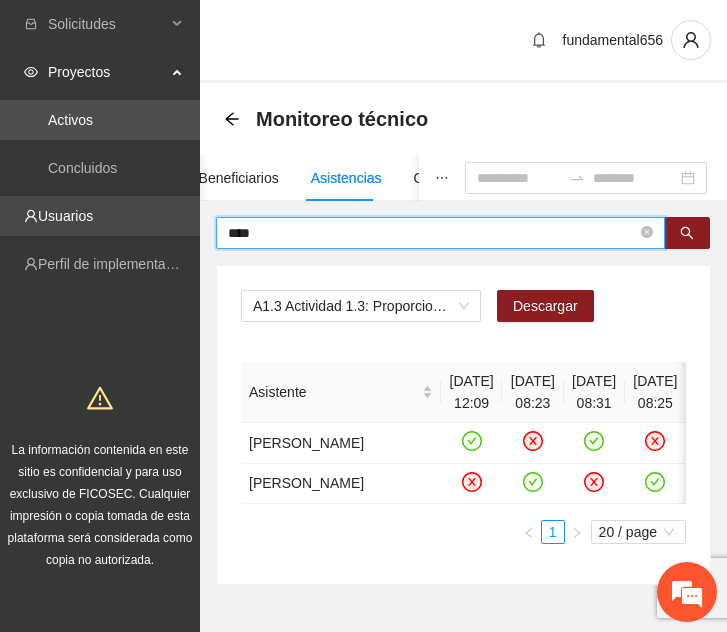 drag, startPoint x: 268, startPoint y: 232, endPoint x: 181, endPoint y: 233, distance: 87.005745 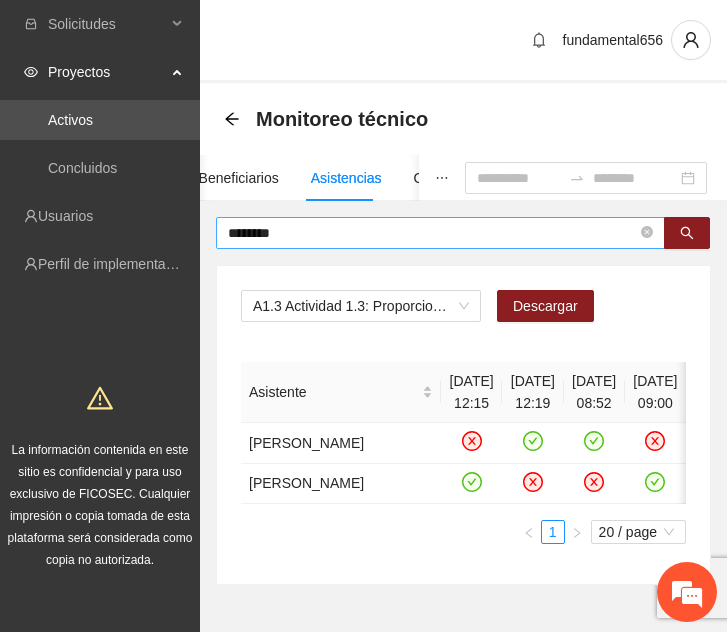 drag, startPoint x: 286, startPoint y: 219, endPoint x: 226, endPoint y: 228, distance: 60.671246 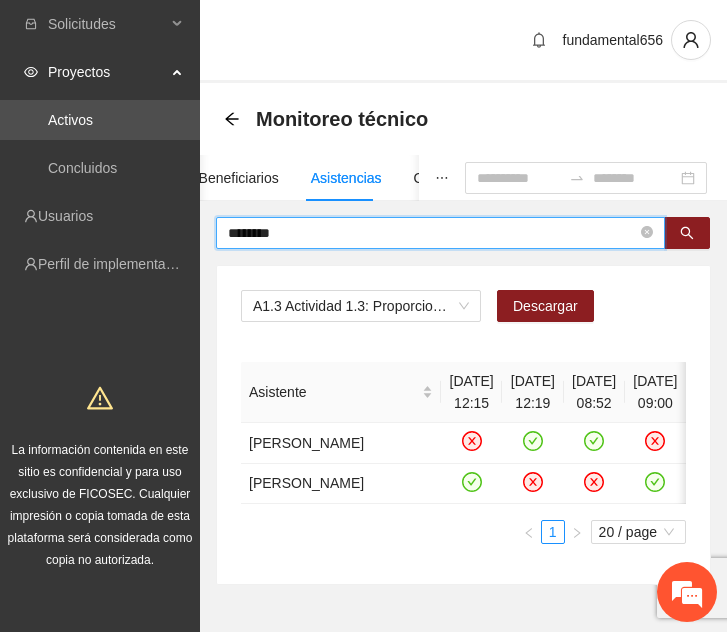 drag, startPoint x: 277, startPoint y: 232, endPoint x: 215, endPoint y: 235, distance: 62.072536 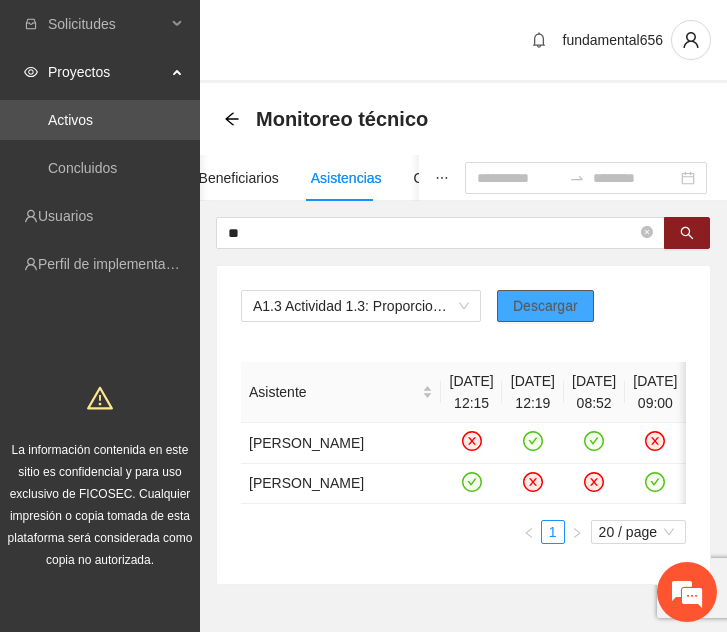 click on "Descargar" at bounding box center (545, 306) 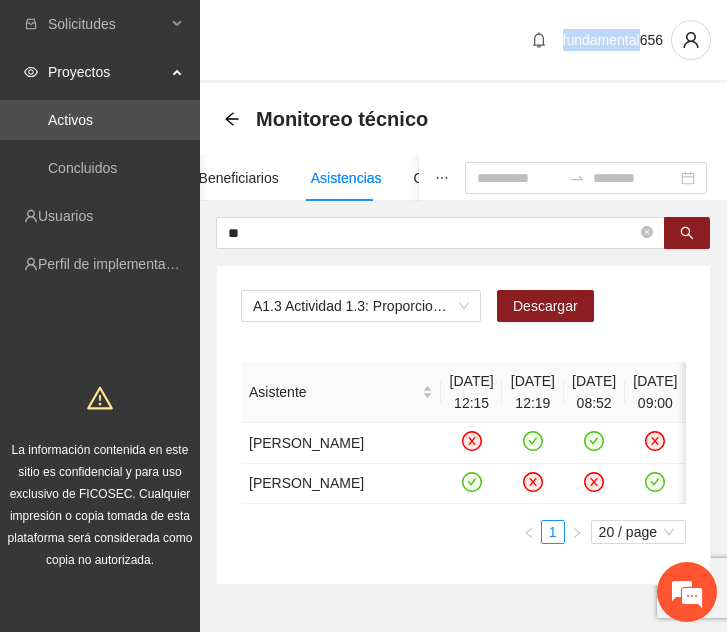 drag, startPoint x: 642, startPoint y: 30, endPoint x: 652, endPoint y: -14, distance: 45.122055 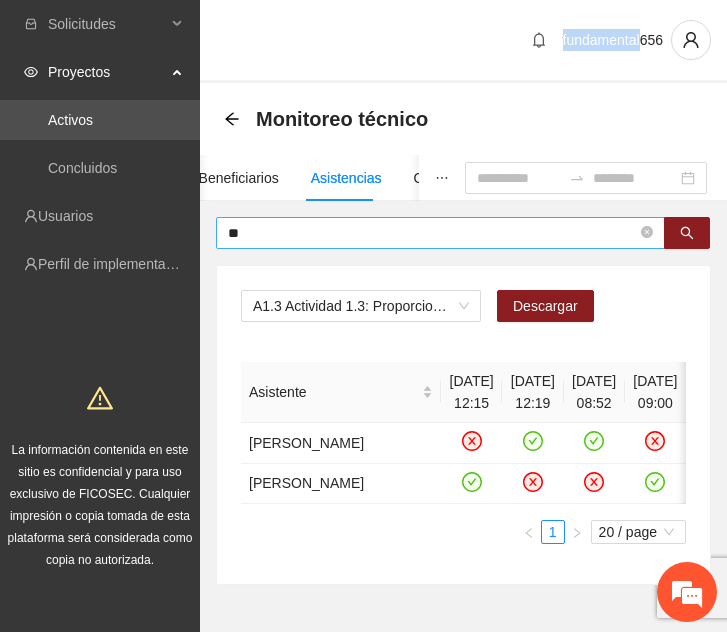 drag, startPoint x: 412, startPoint y: 243, endPoint x: 392, endPoint y: 247, distance: 20.396078 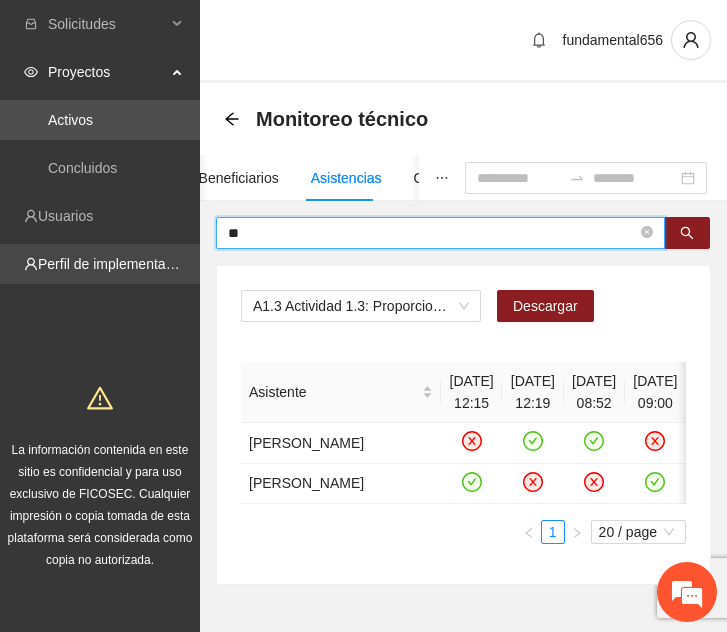 drag, startPoint x: 333, startPoint y: 234, endPoint x: 158, endPoint y: 274, distance: 179.51323 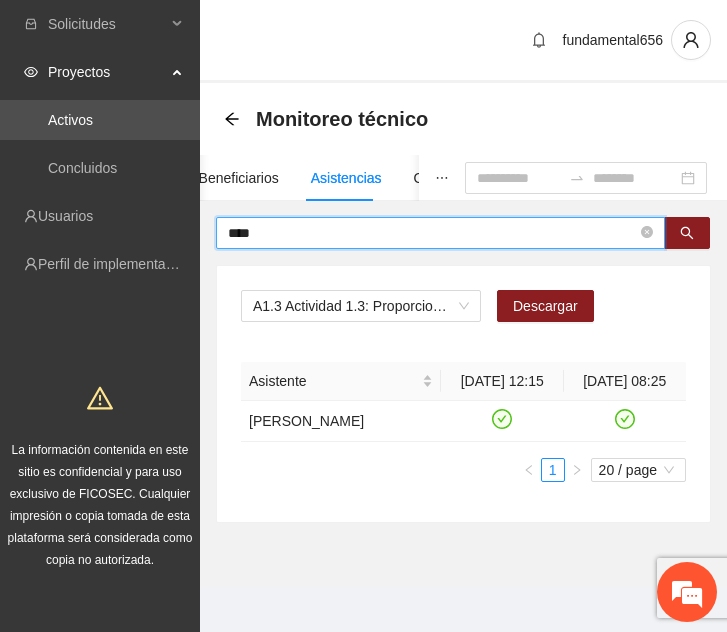 drag, startPoint x: 287, startPoint y: 237, endPoint x: 189, endPoint y: 241, distance: 98.0816 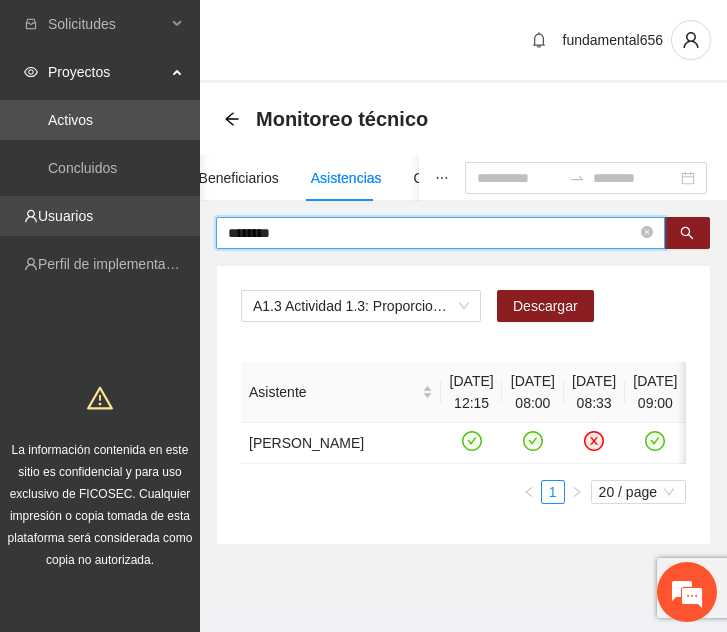 drag, startPoint x: 293, startPoint y: 228, endPoint x: 186, endPoint y: 231, distance: 107.042046 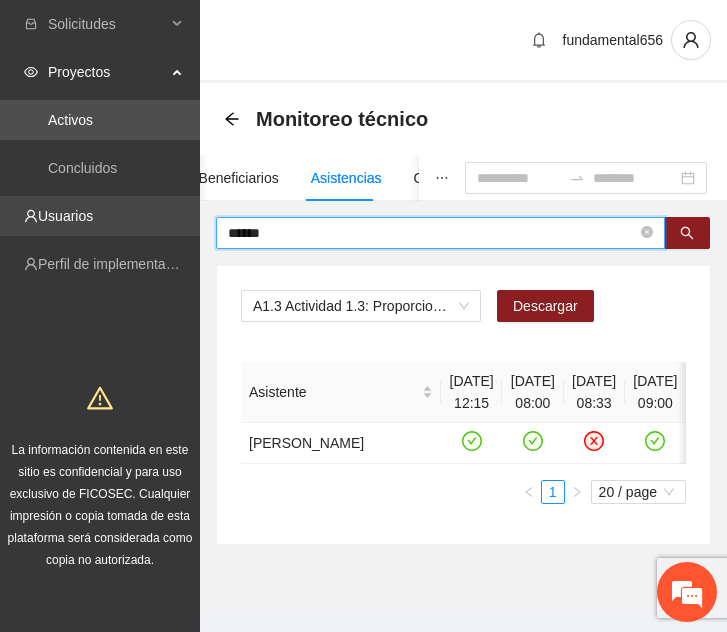 type on "******" 